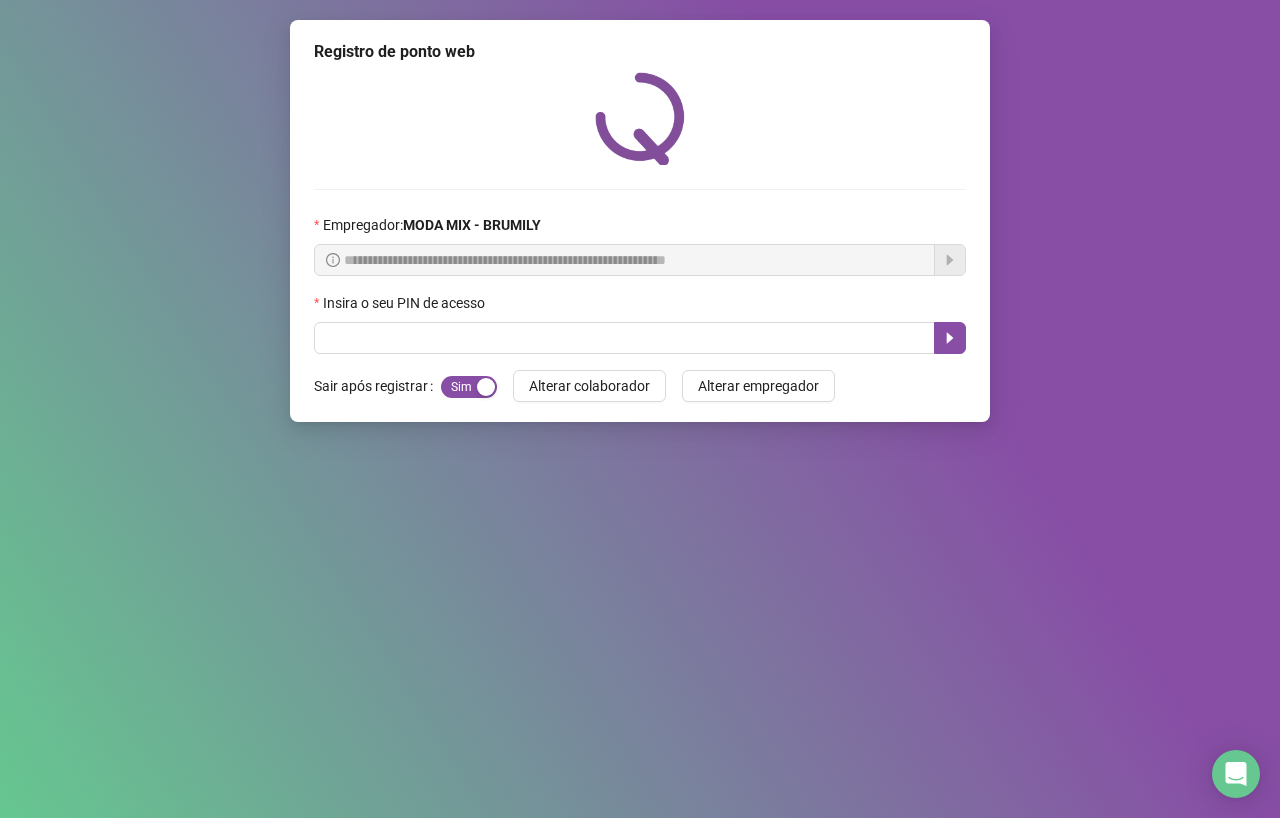 scroll, scrollTop: 0, scrollLeft: 0, axis: both 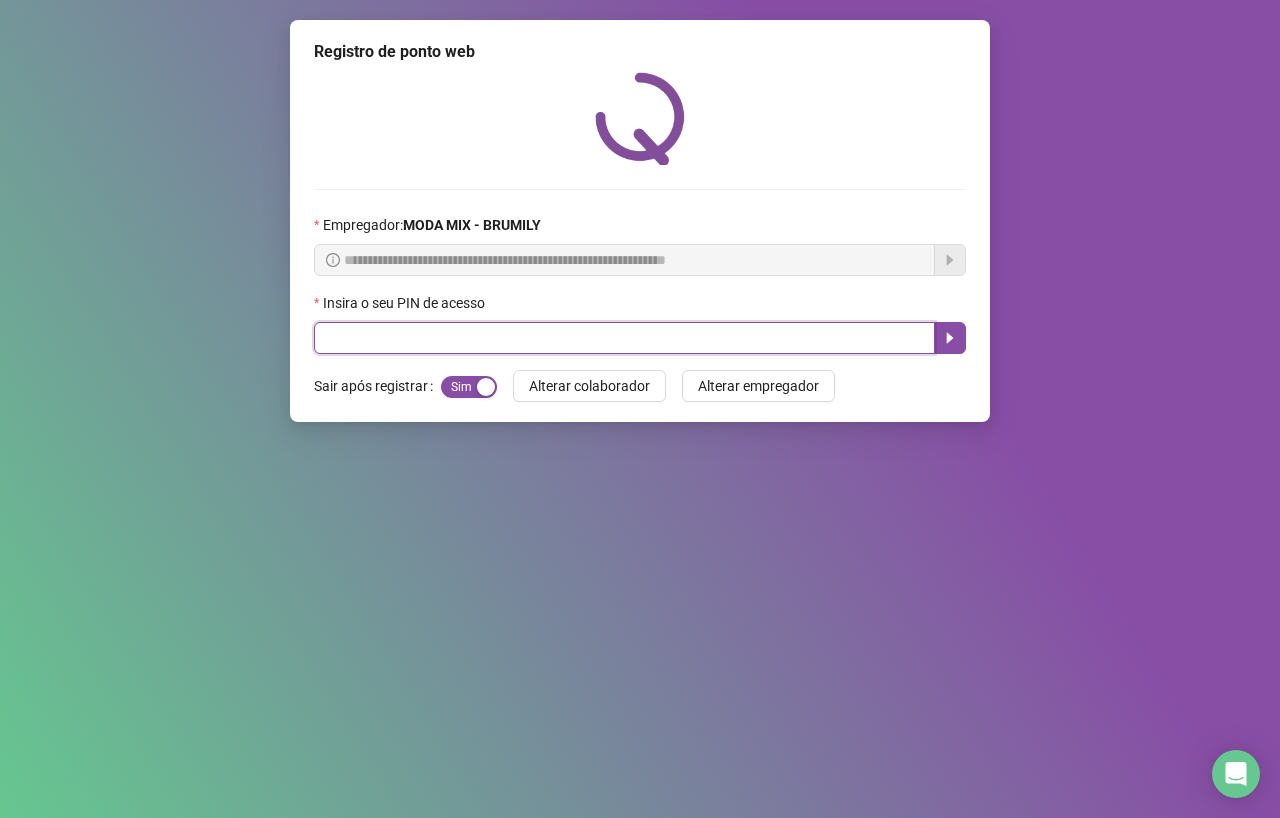 click at bounding box center (624, 338) 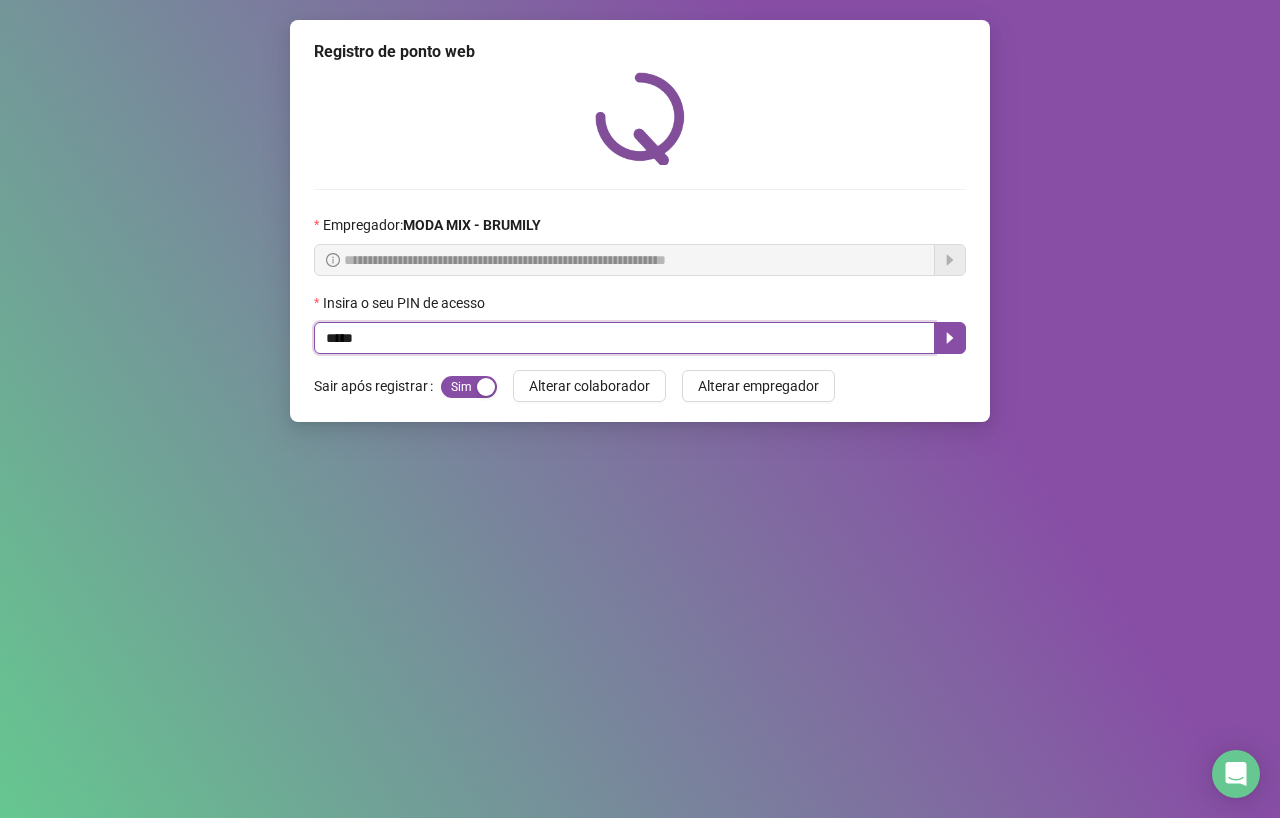 type on "*****" 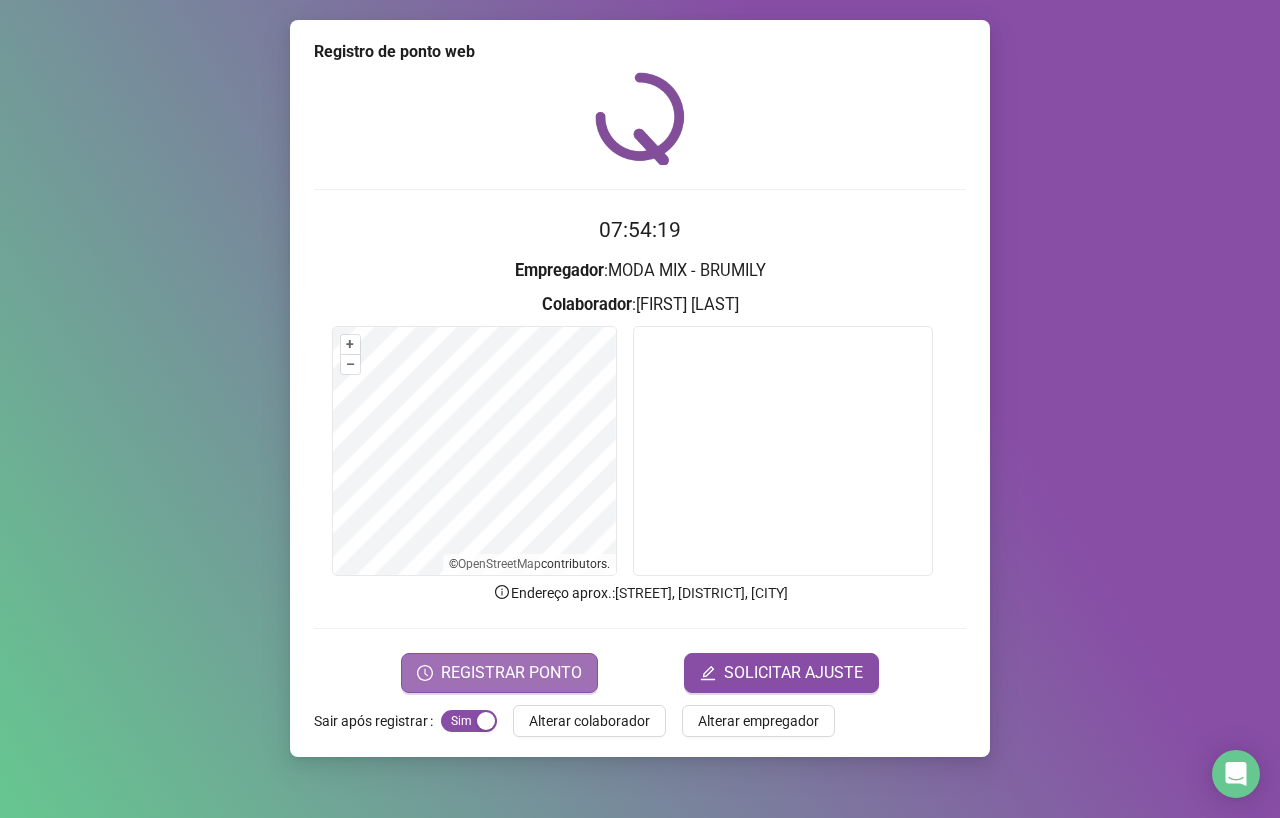 click on "REGISTRAR PONTO" at bounding box center [511, 673] 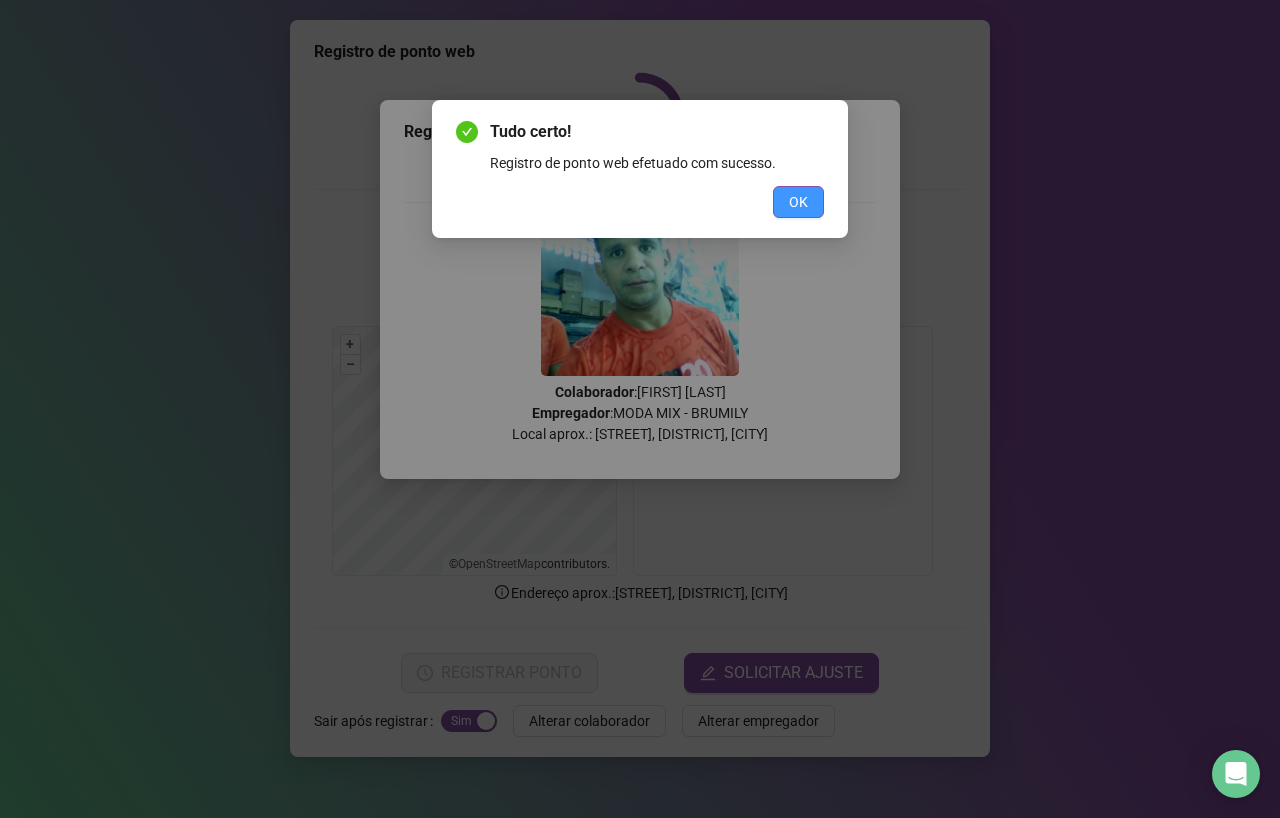 click on "OK" at bounding box center (798, 202) 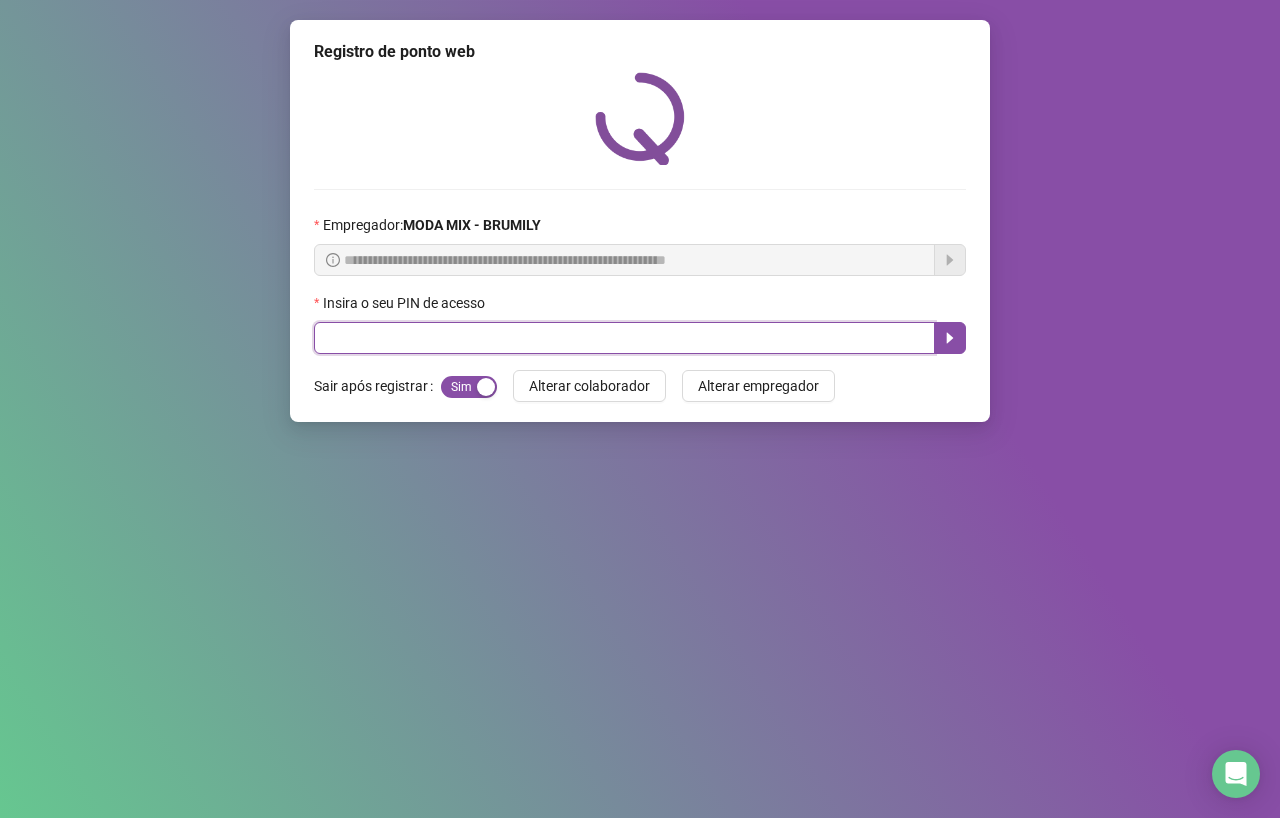 click at bounding box center [624, 338] 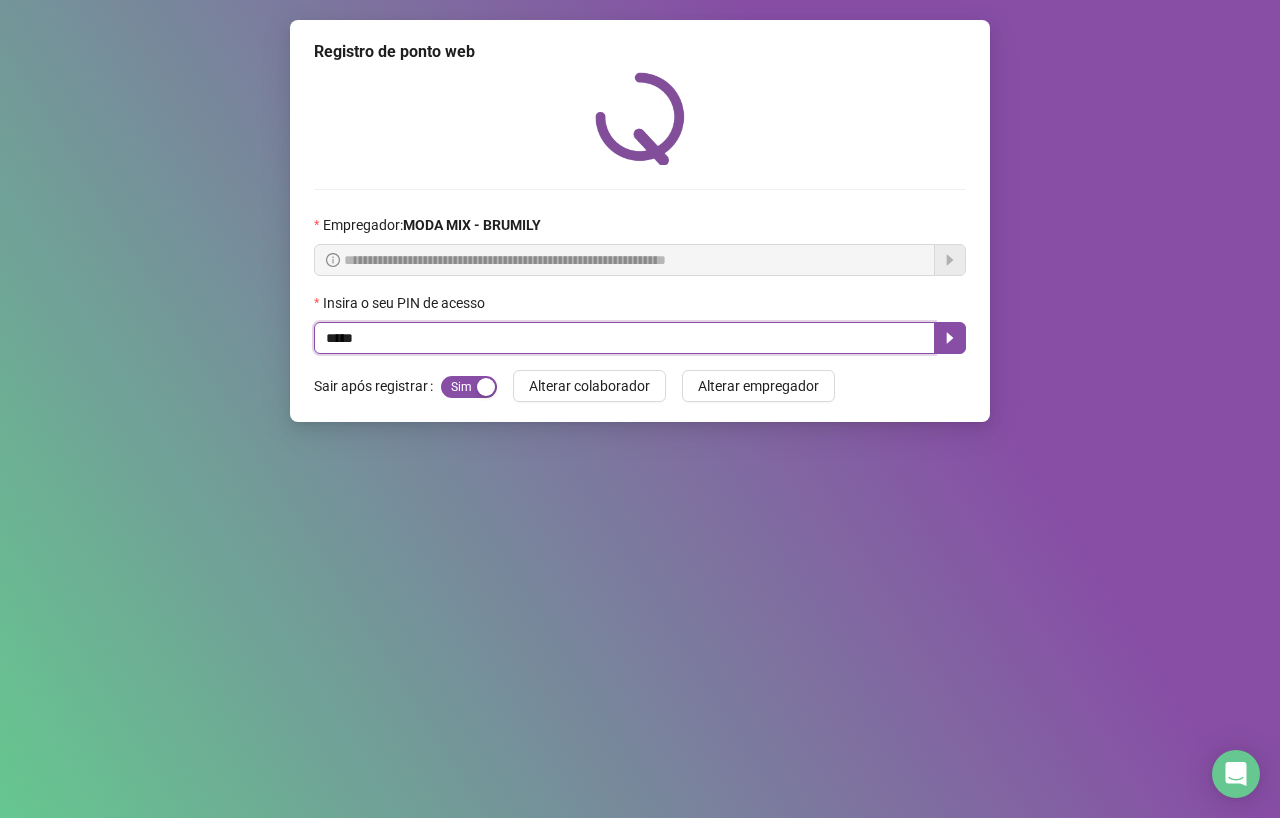type on "*****" 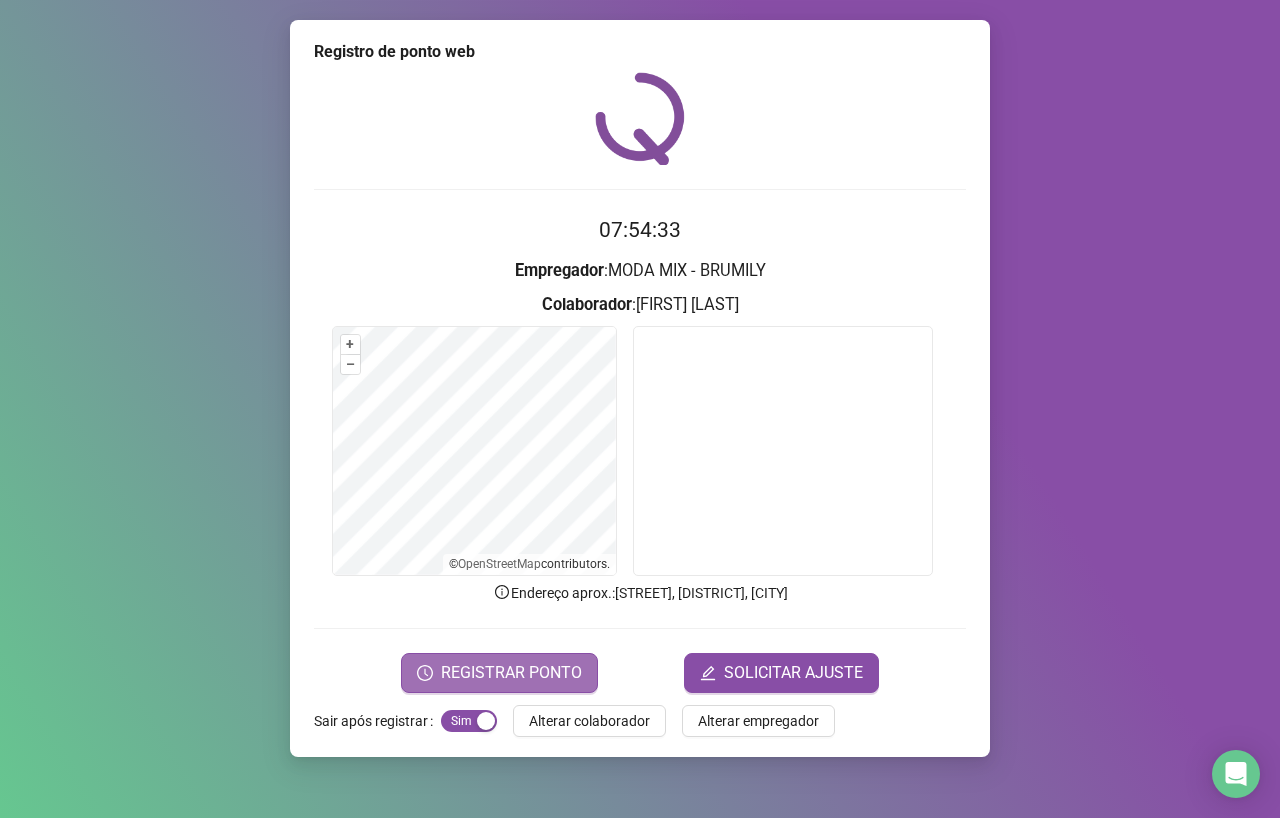 click on "REGISTRAR PONTO" at bounding box center (511, 673) 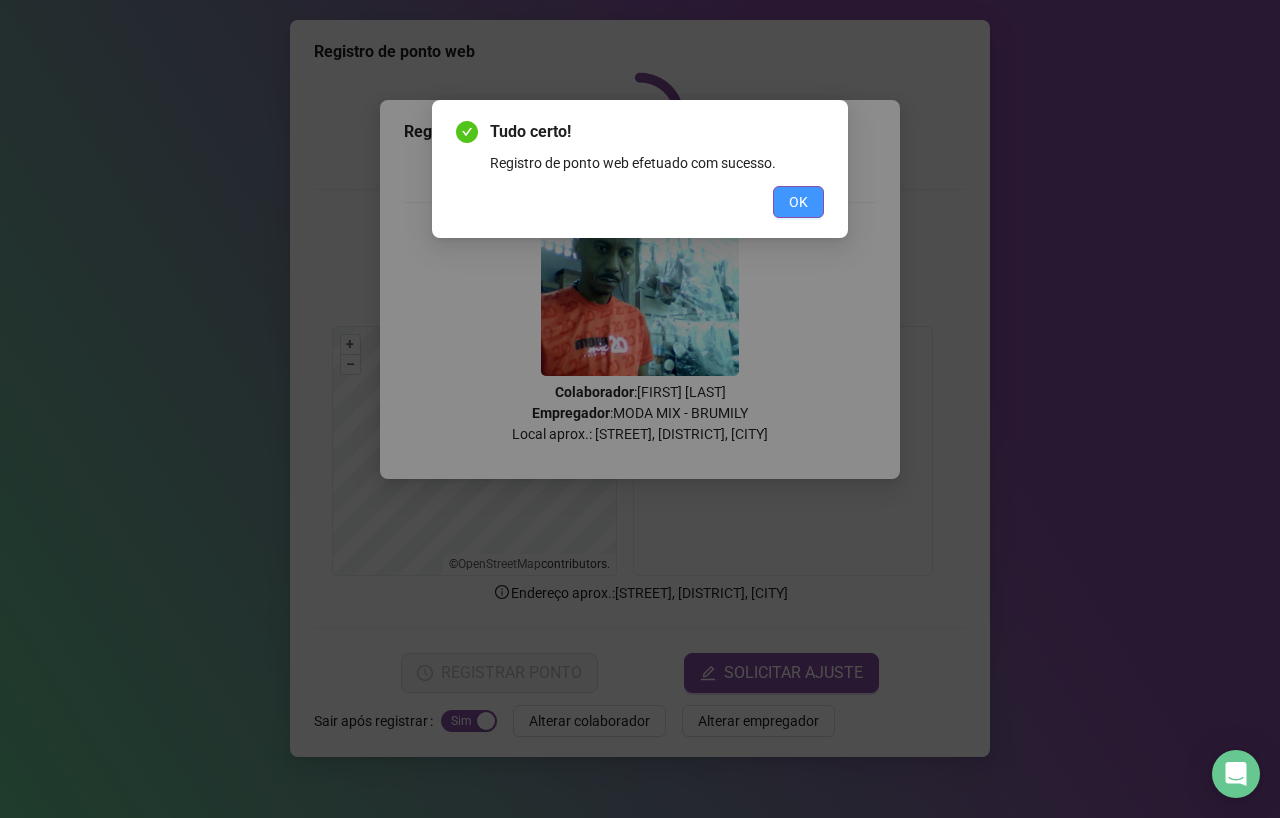 click on "OK" at bounding box center (798, 202) 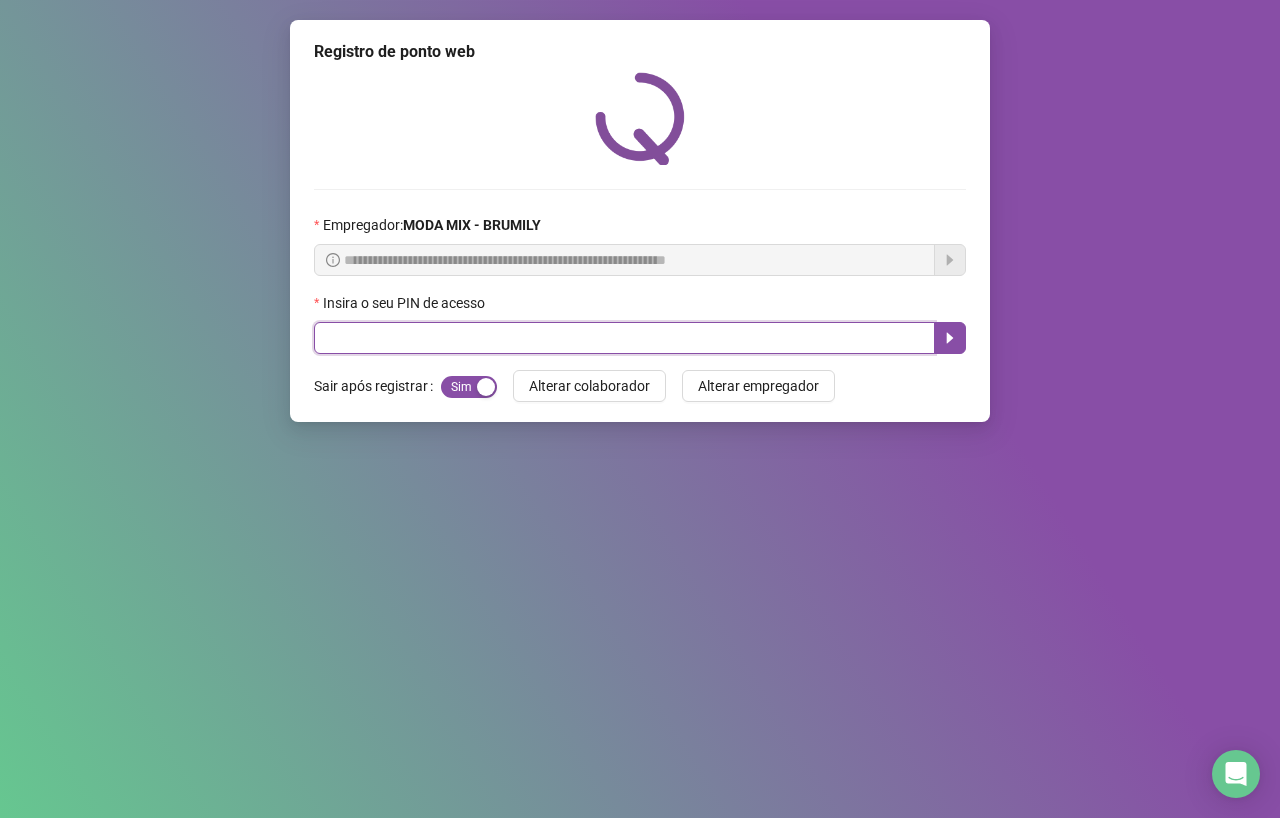 click at bounding box center [624, 338] 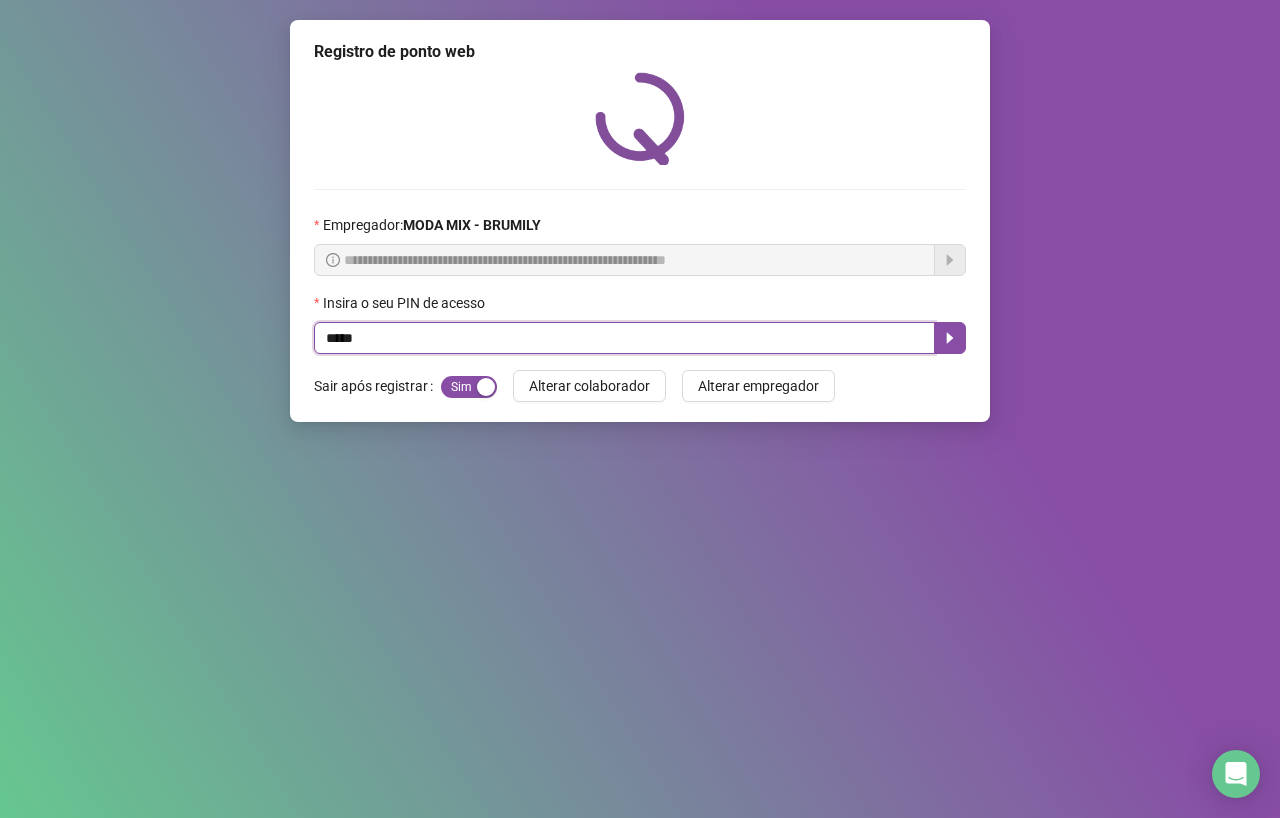 type on "*****" 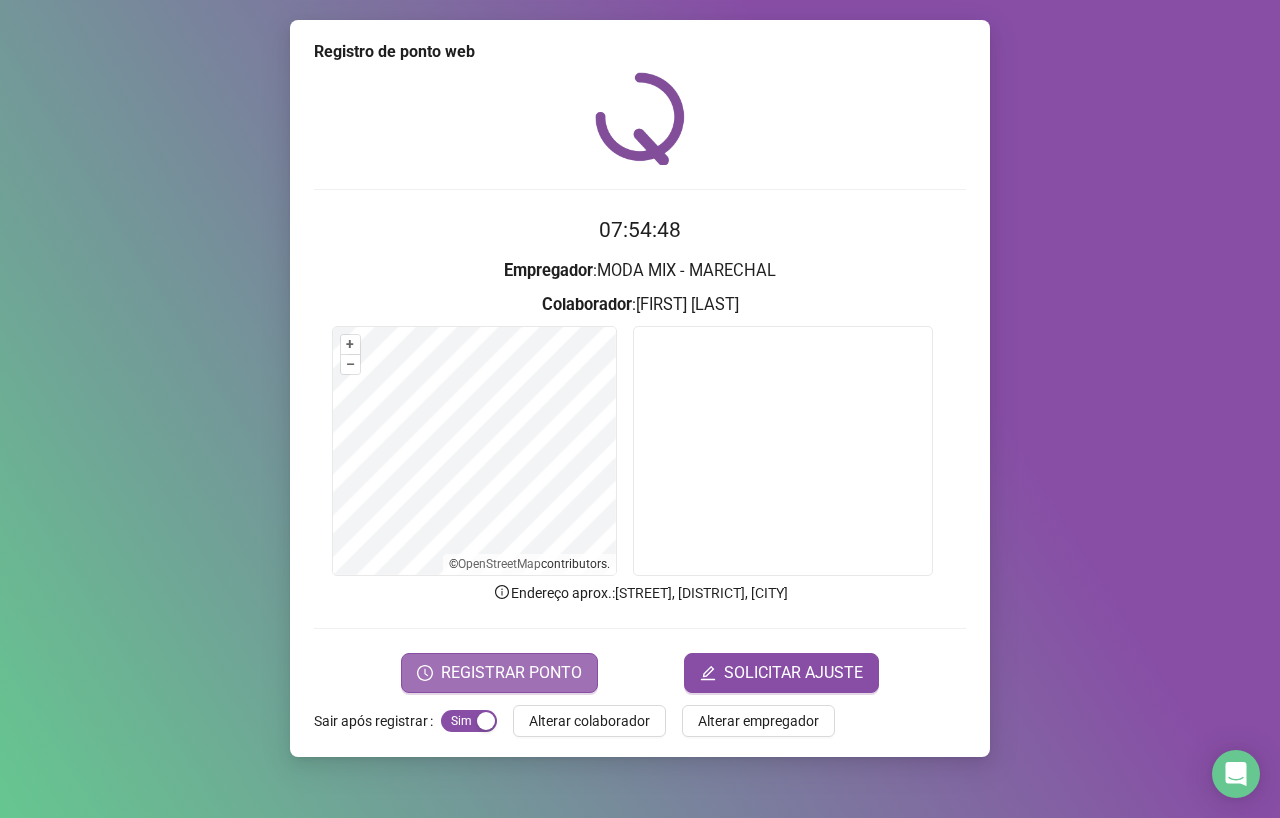 click on "REGISTRAR PONTO" at bounding box center (511, 673) 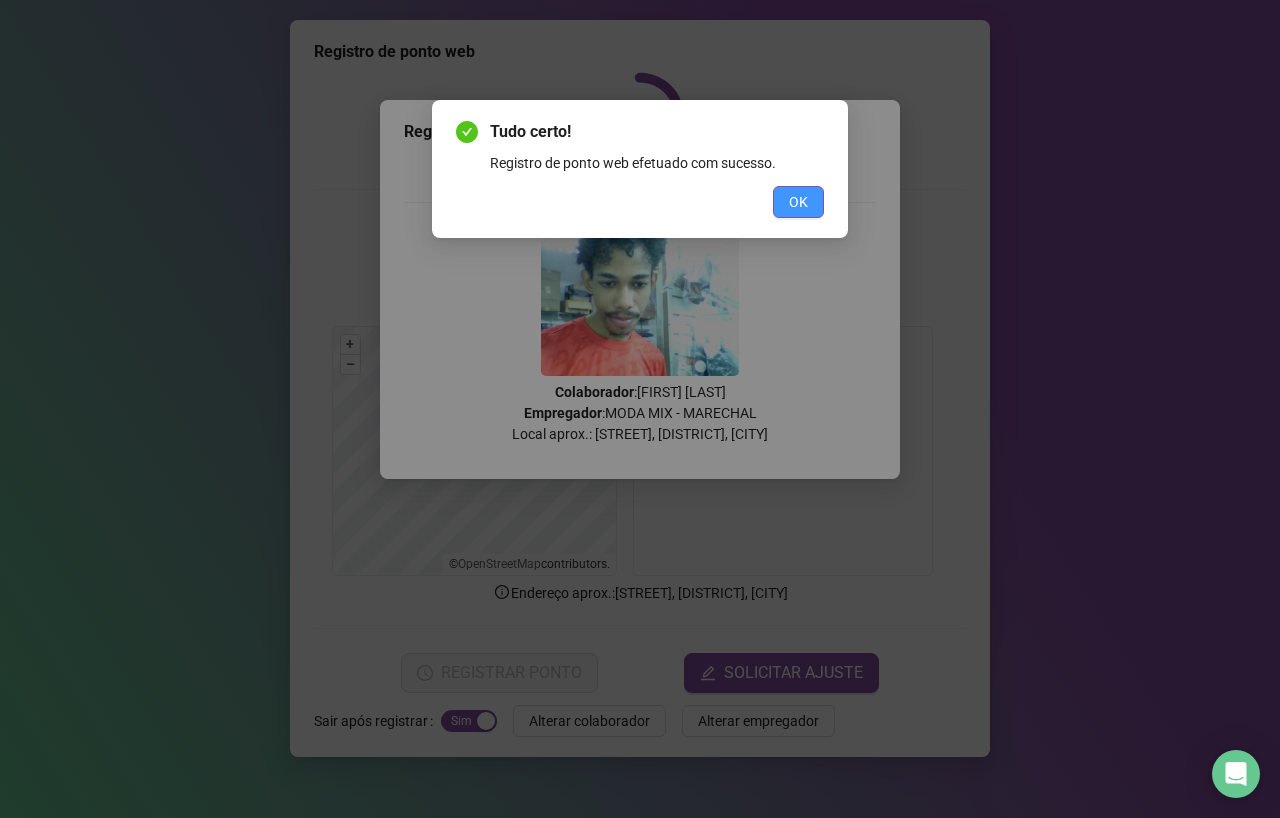 click on "OK" at bounding box center (798, 202) 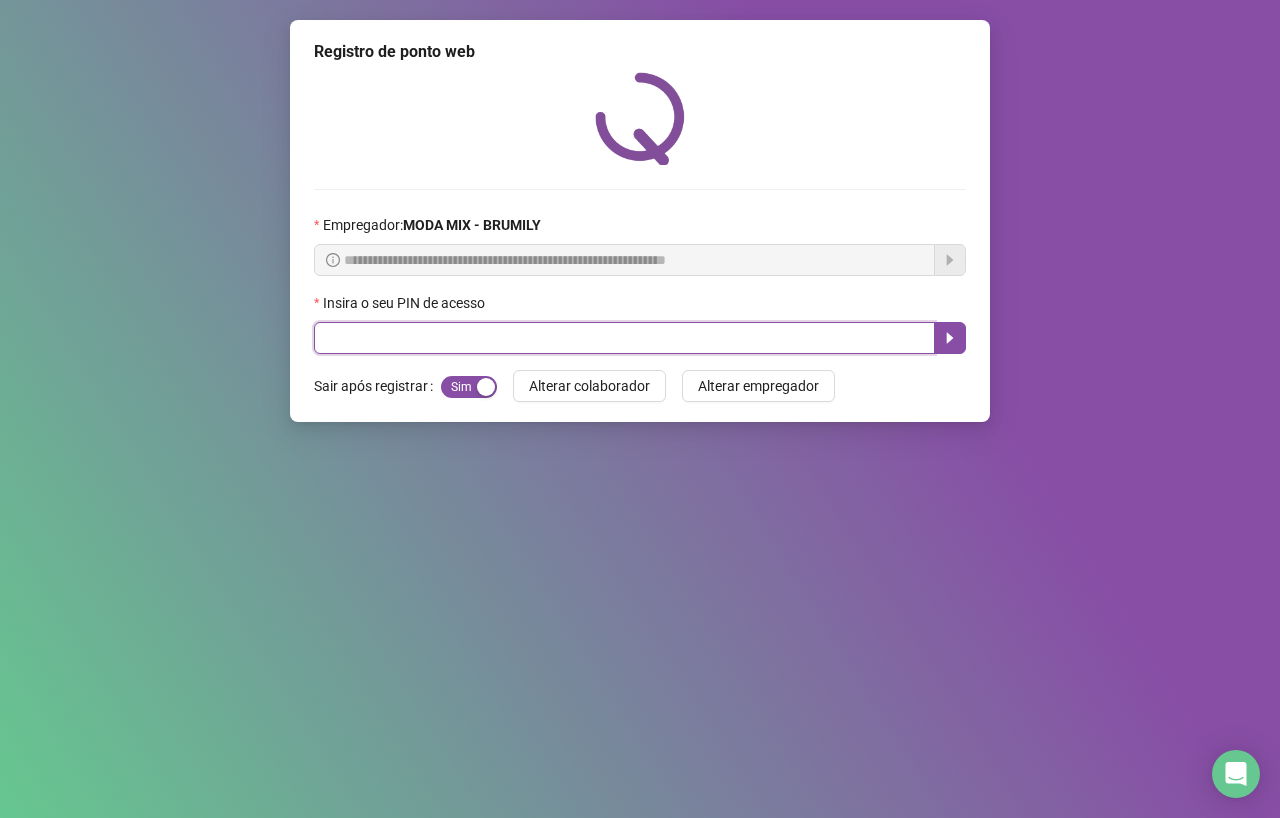 click at bounding box center [624, 338] 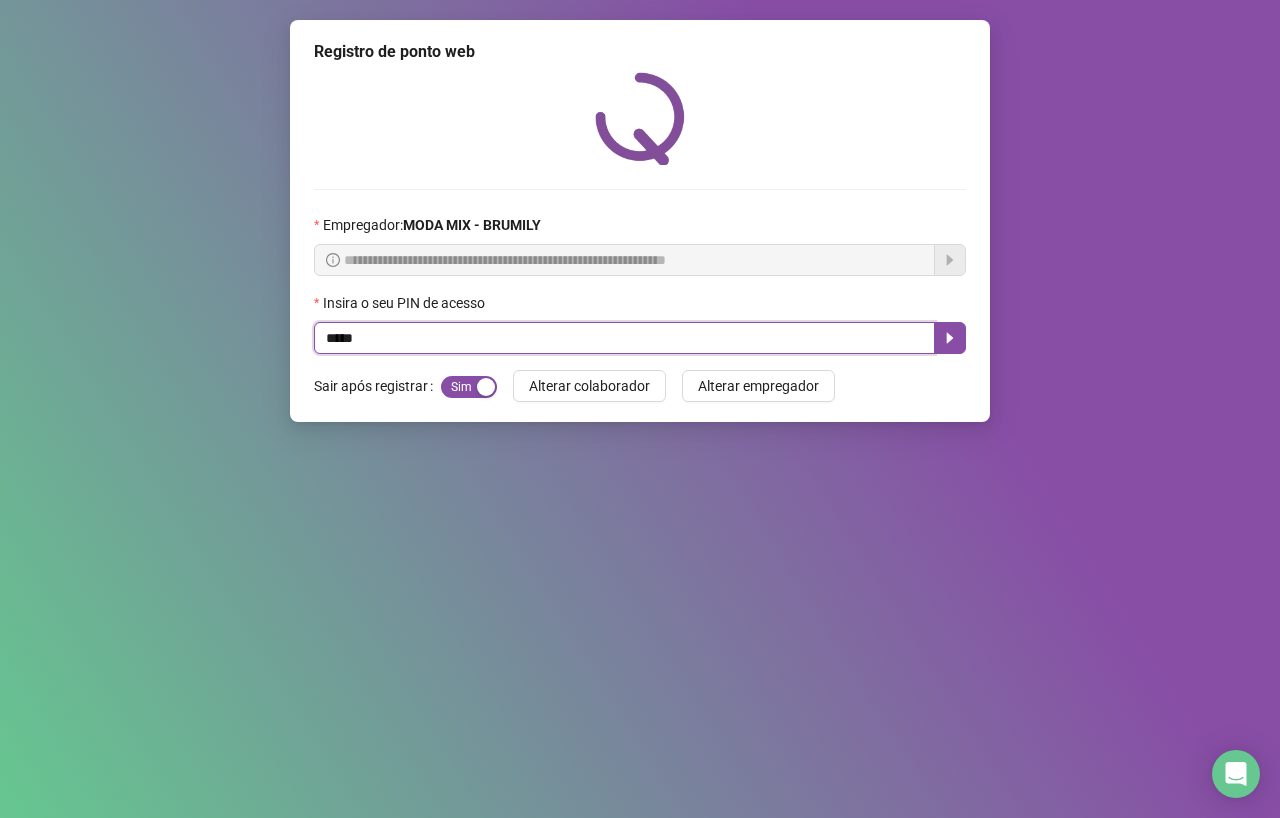 type on "*****" 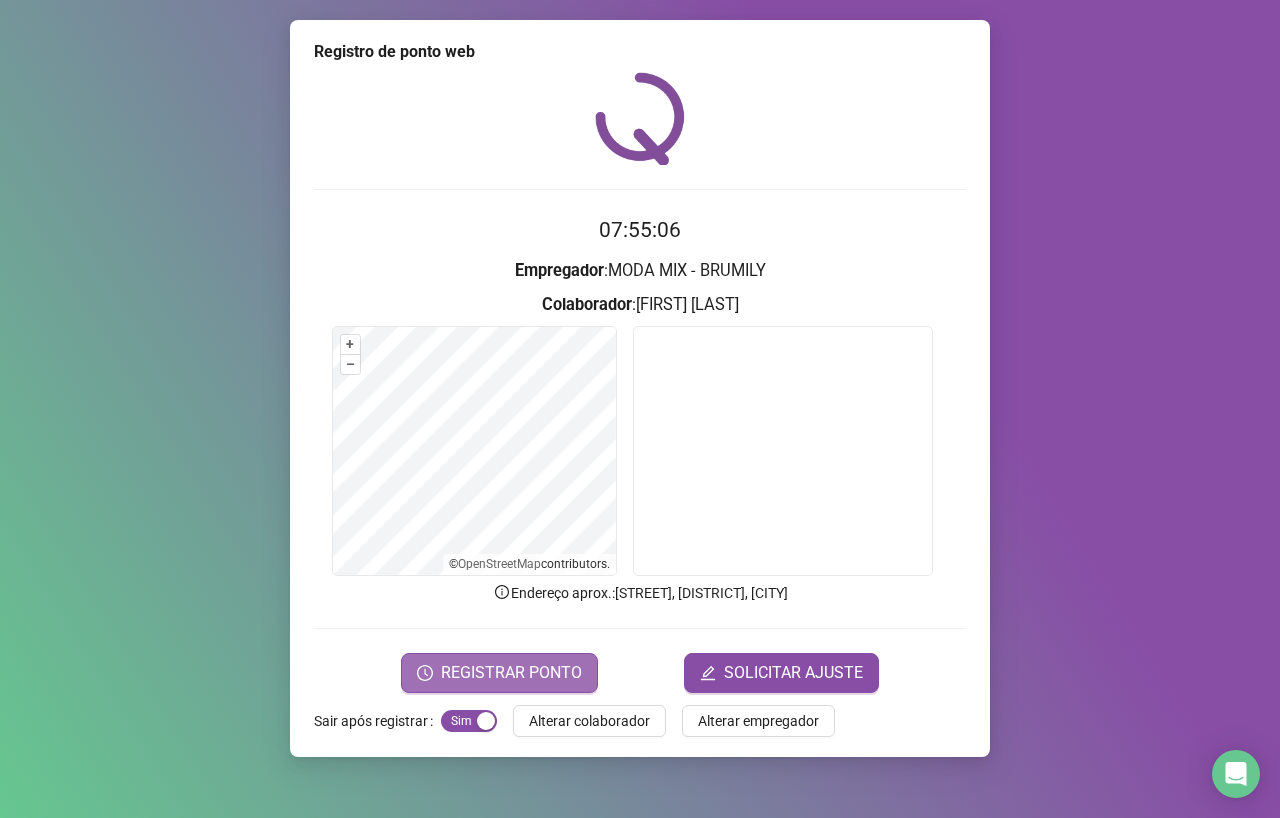 click on "REGISTRAR PONTO" at bounding box center [511, 673] 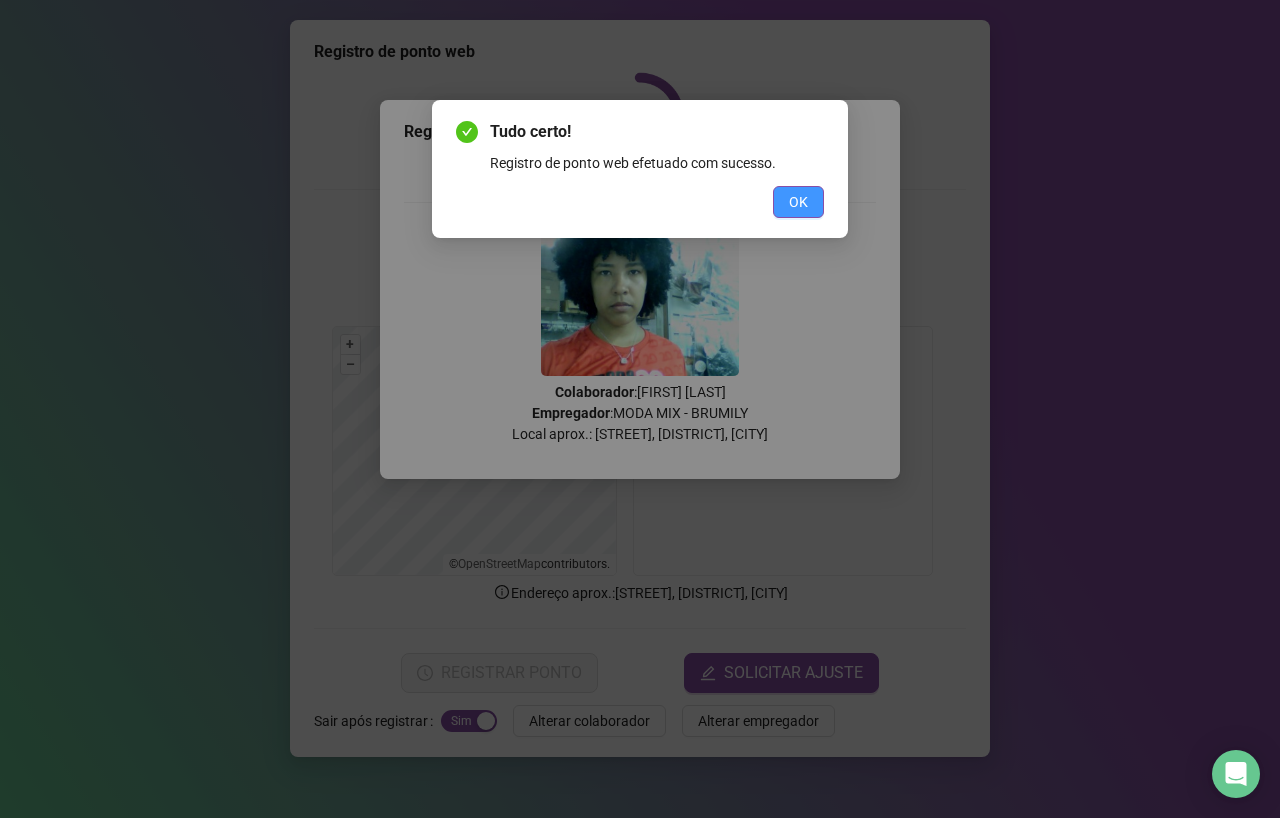 click on "OK" at bounding box center (798, 202) 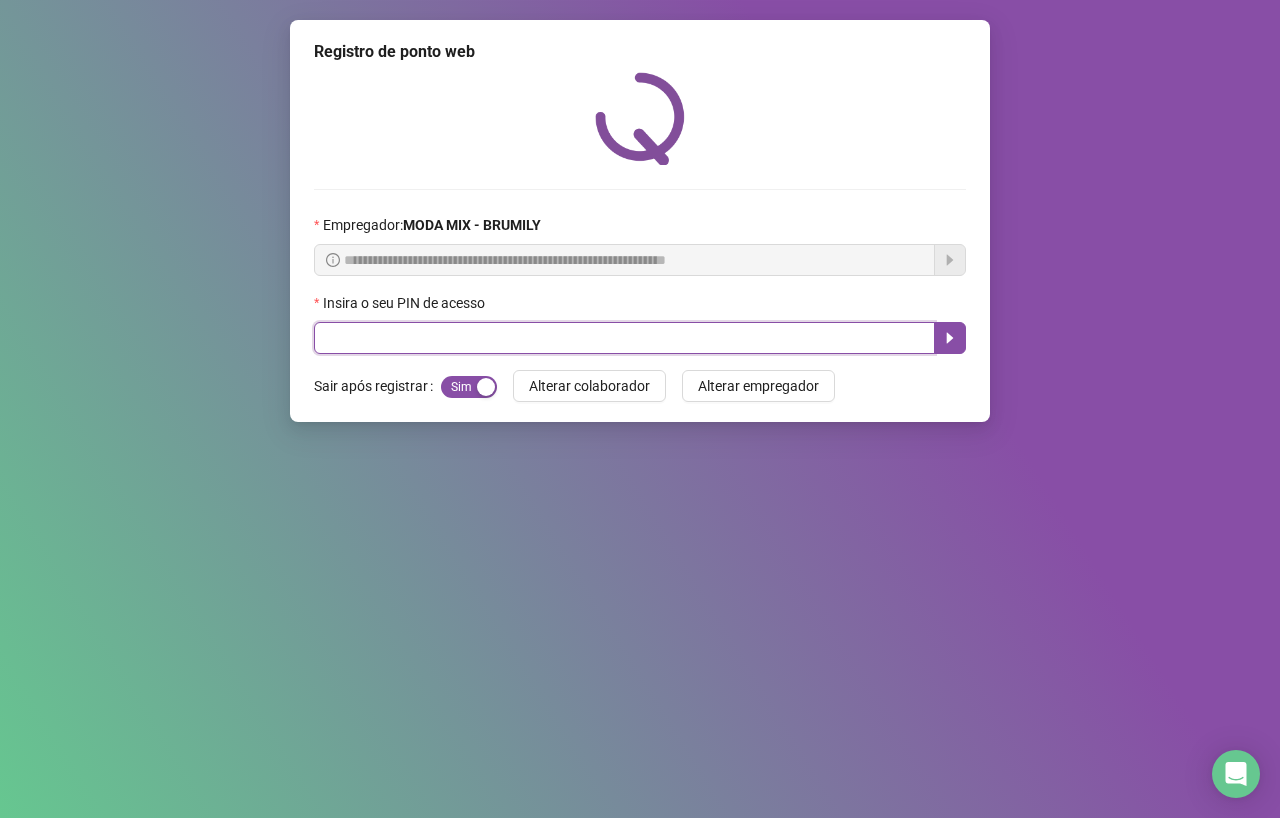 click at bounding box center (624, 338) 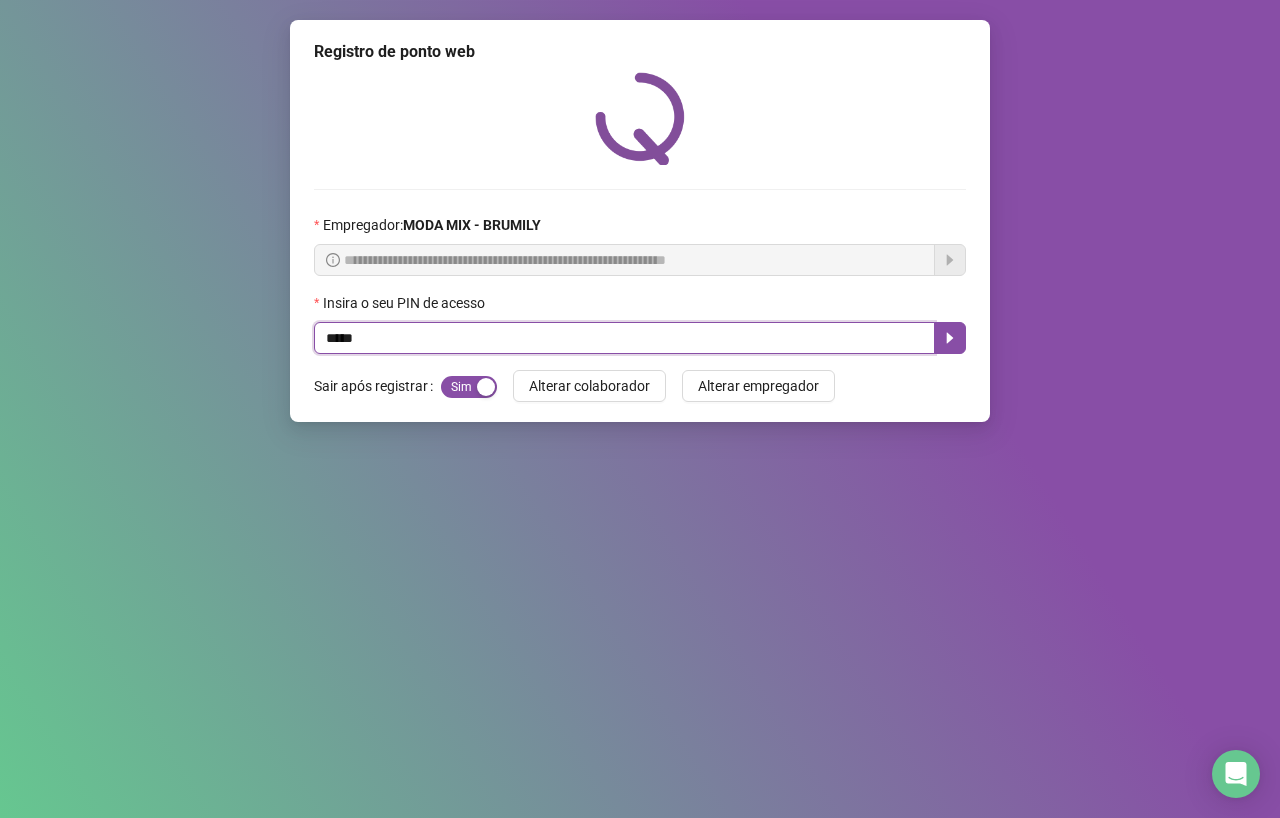 type on "*****" 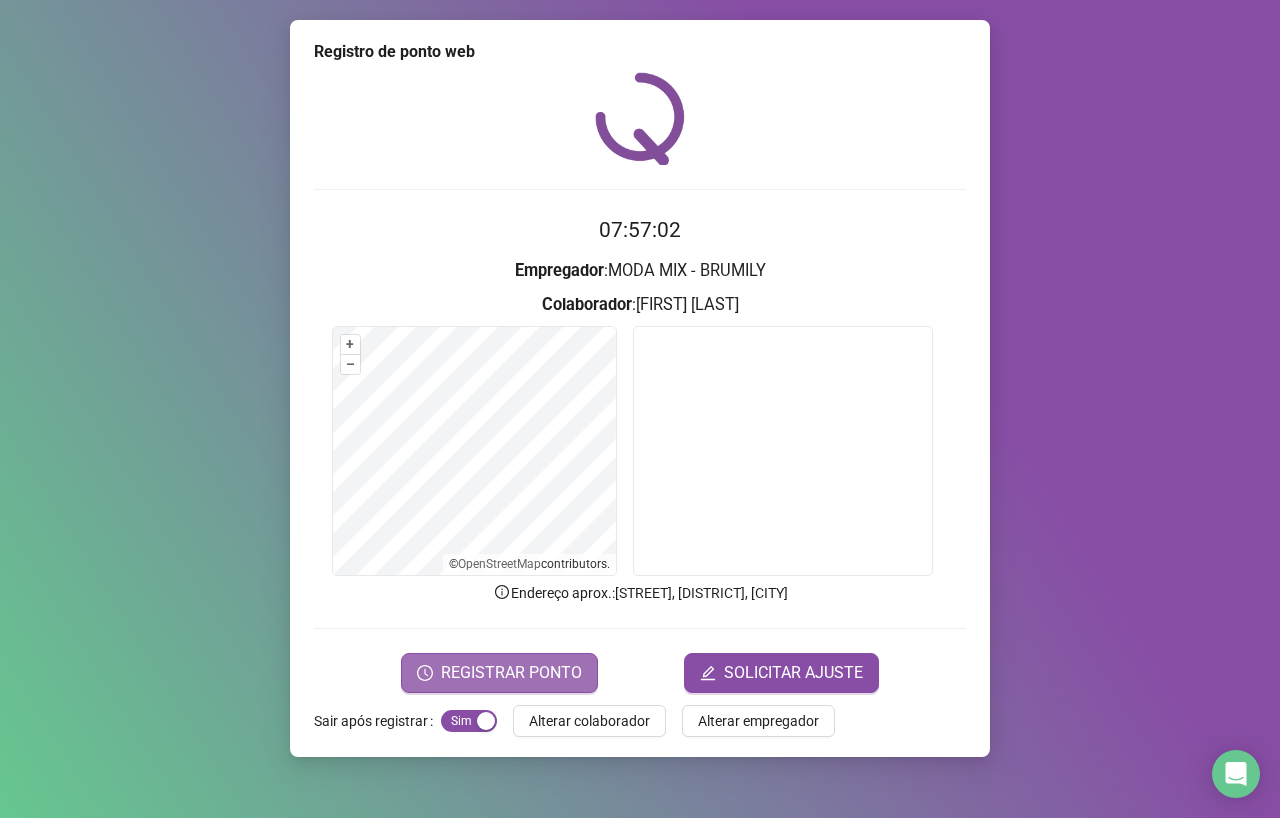 click on "REGISTRAR PONTO" at bounding box center [511, 673] 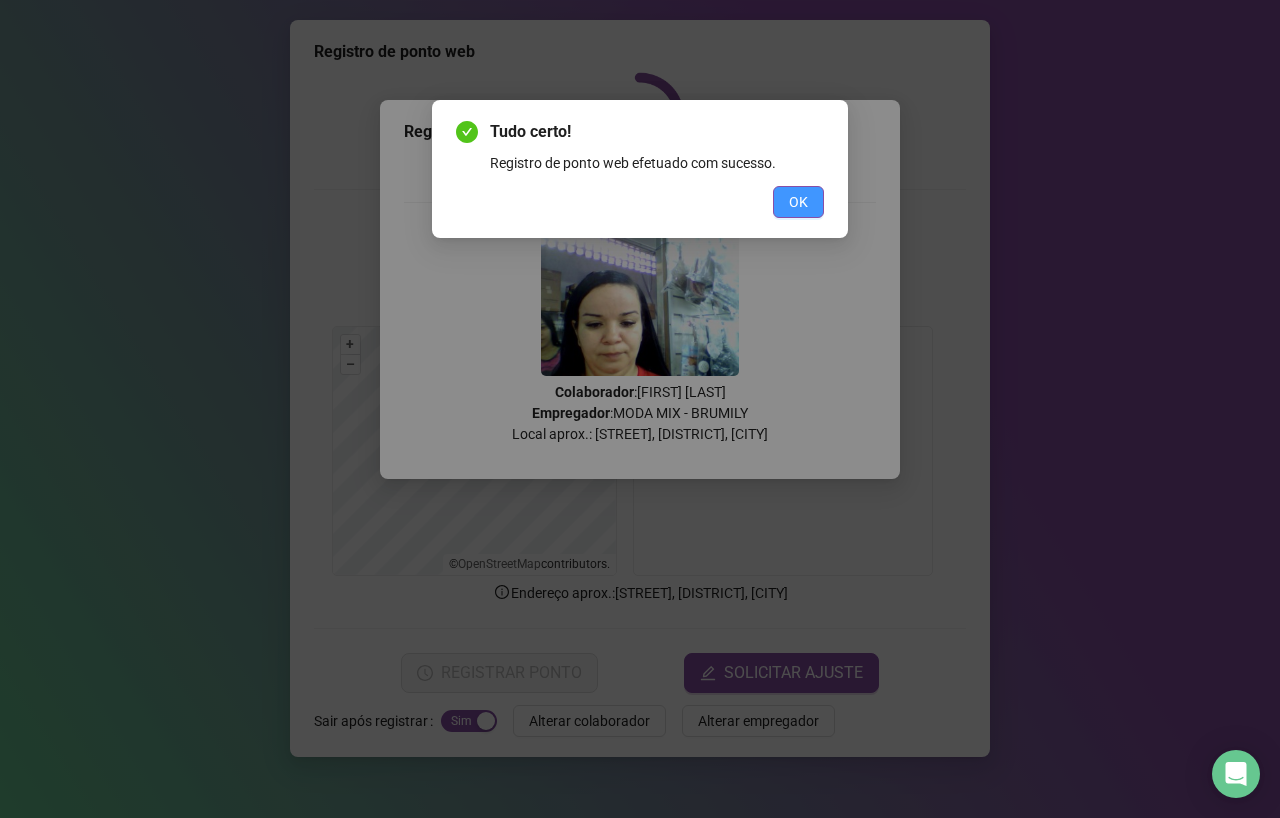 click on "OK" at bounding box center (798, 202) 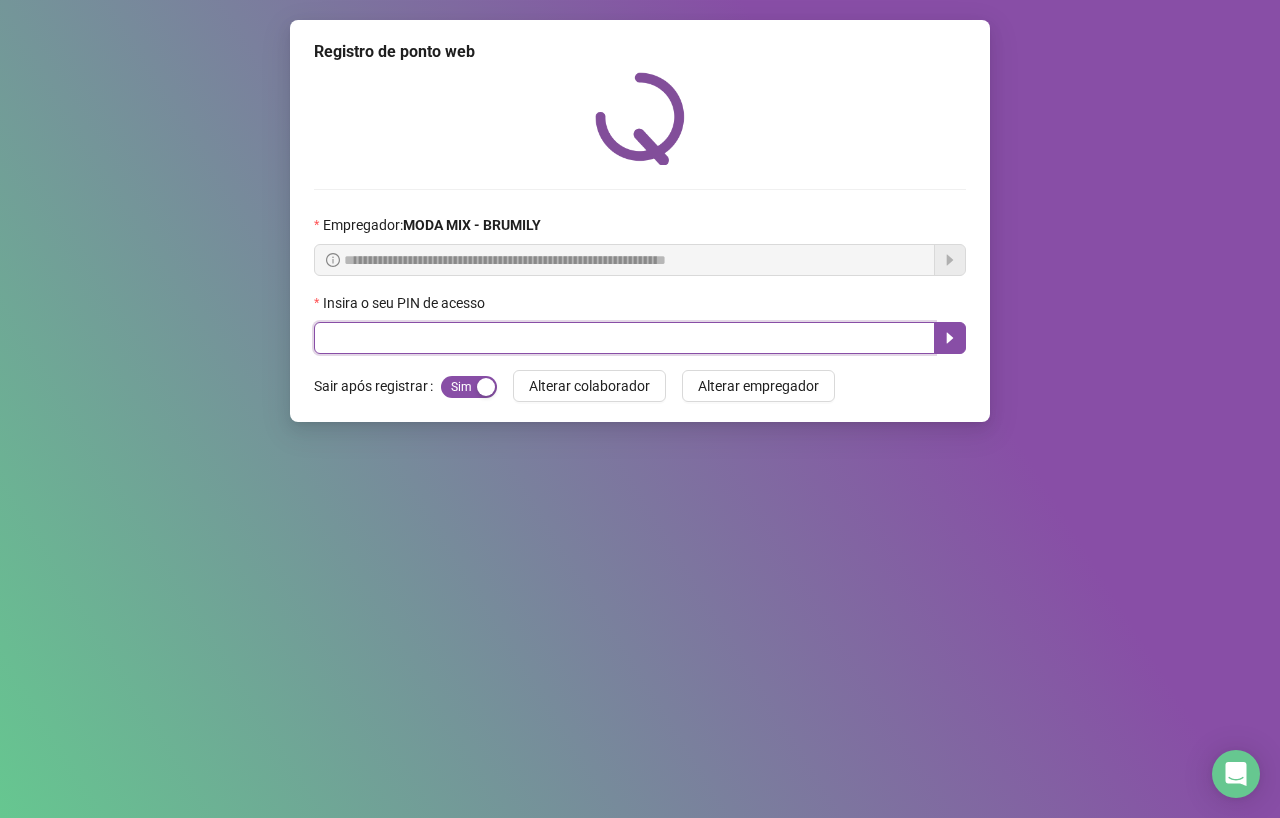 click at bounding box center [624, 338] 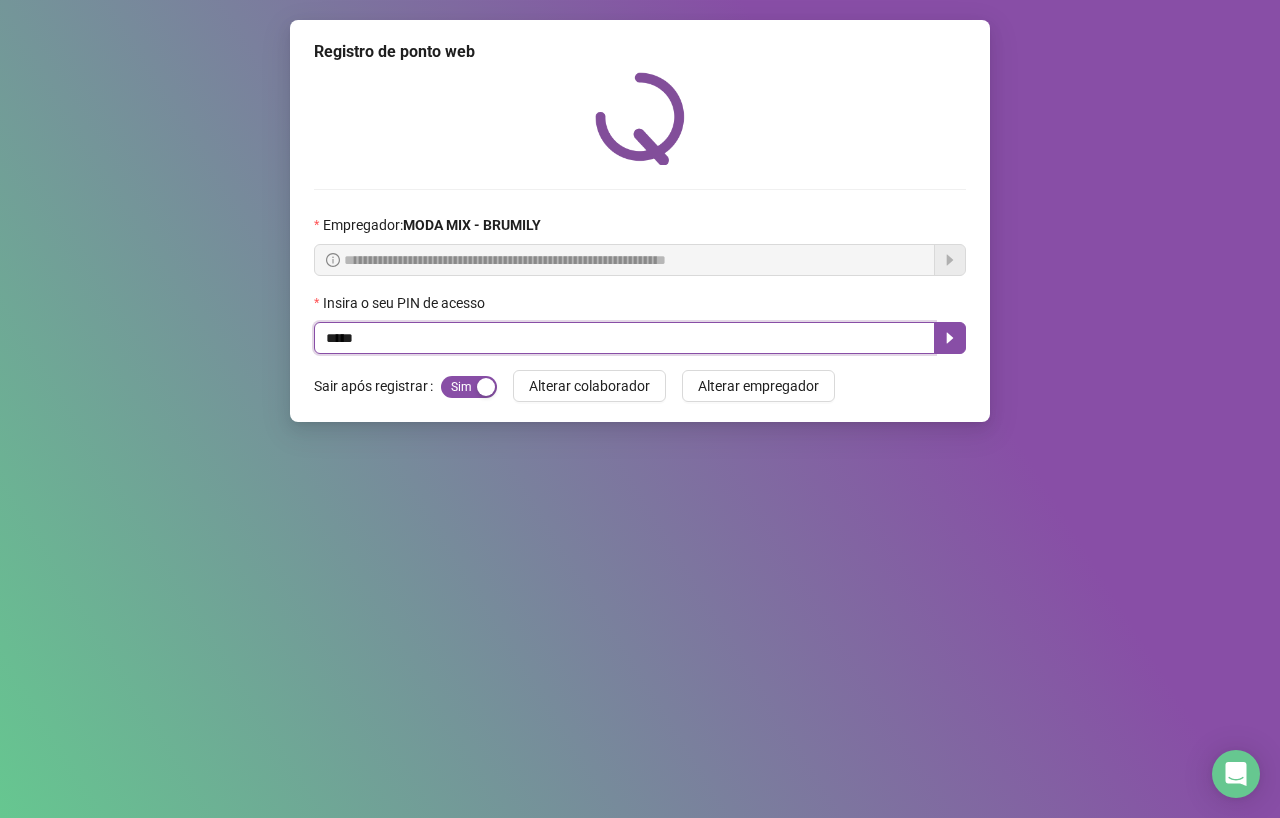 type on "*****" 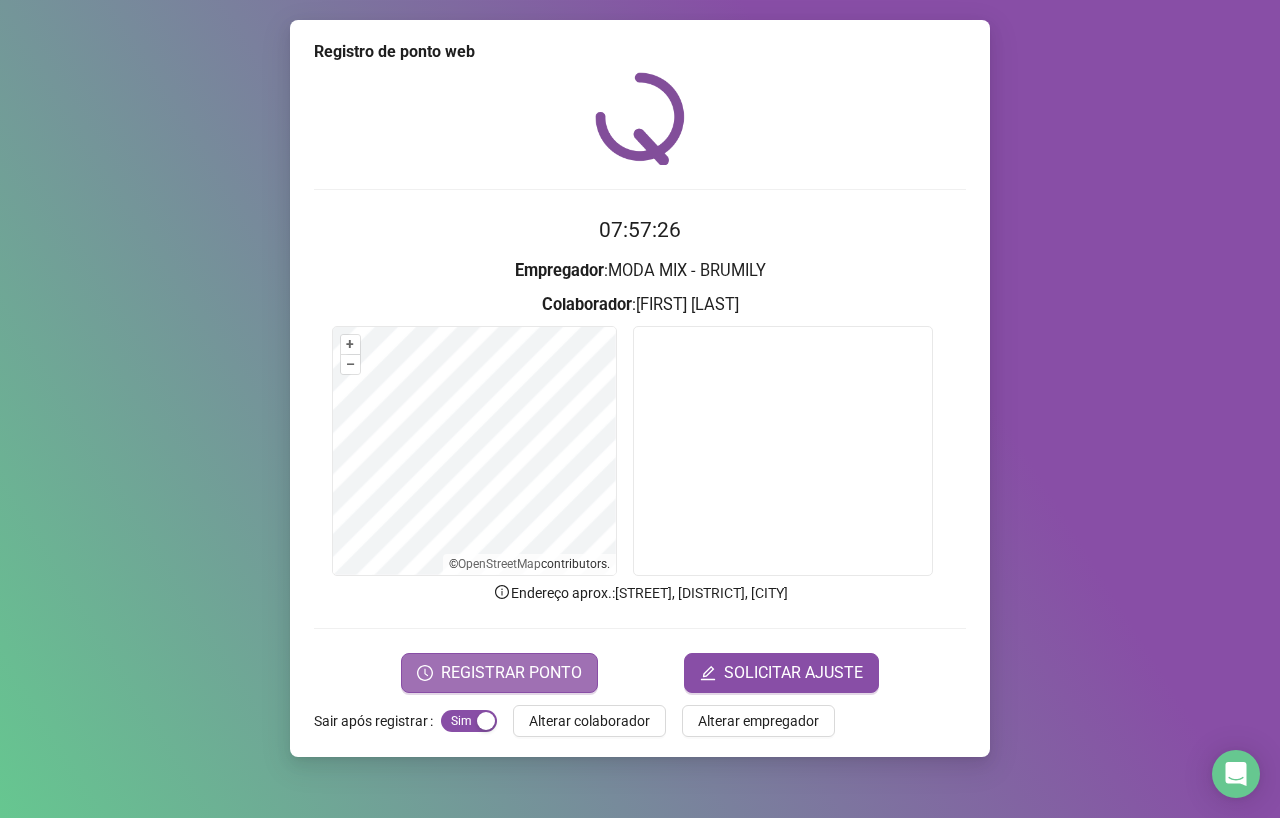 click on "REGISTRAR PONTO" at bounding box center [511, 673] 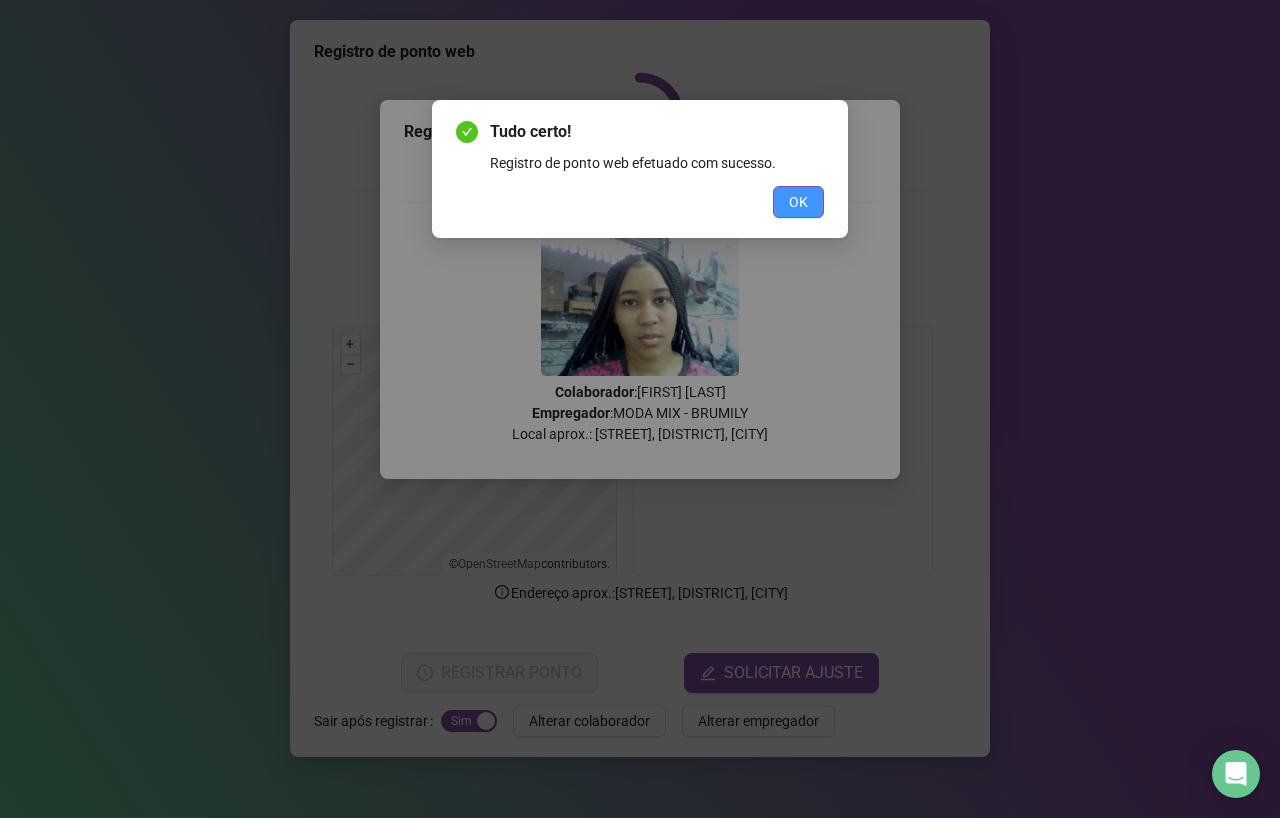 click on "OK" at bounding box center (798, 202) 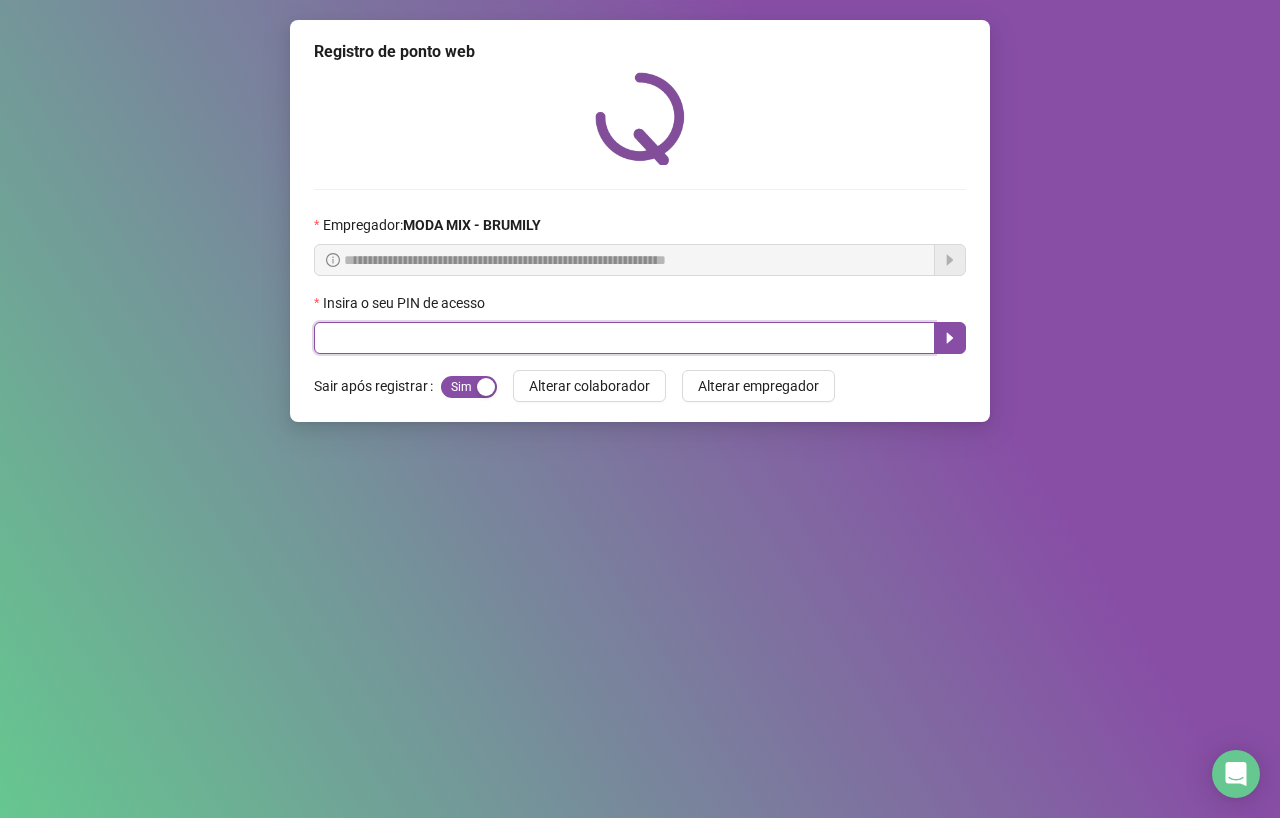 click at bounding box center (624, 338) 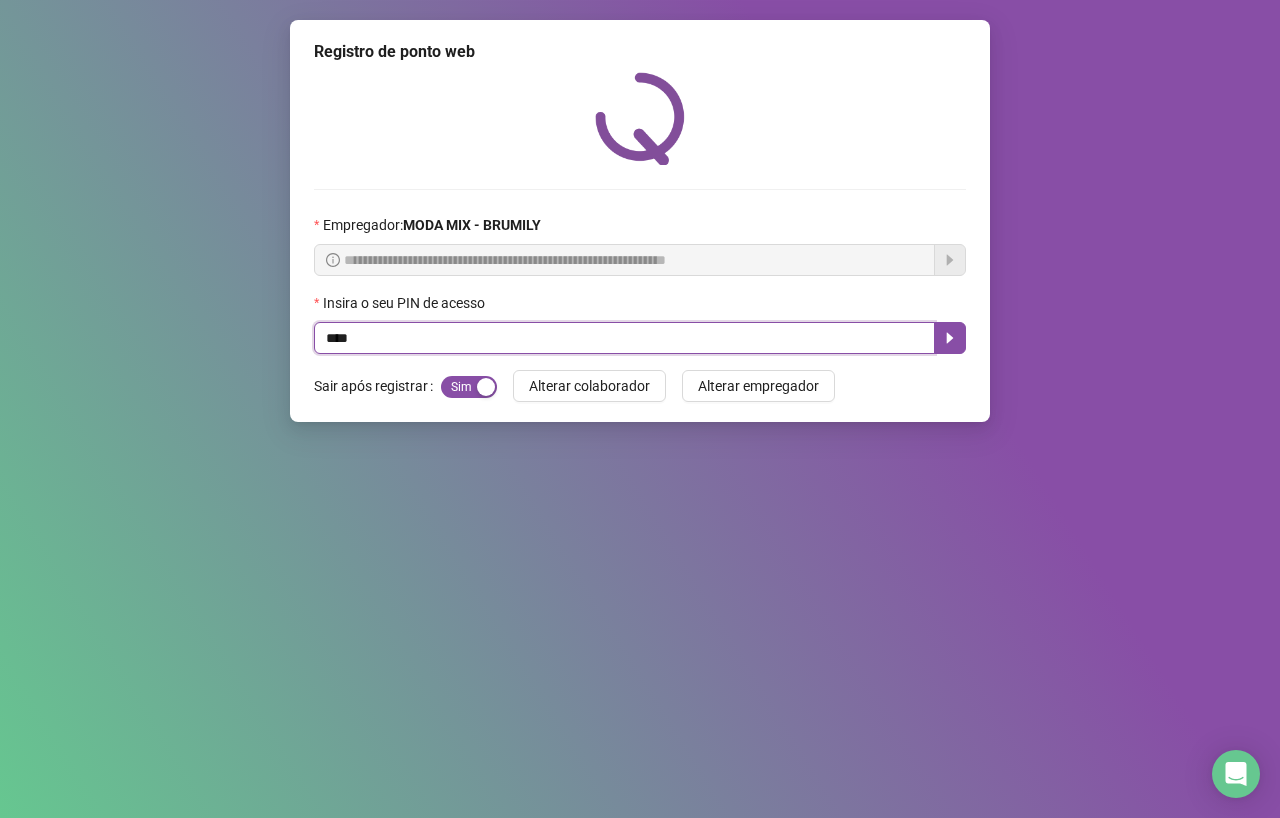 type on "*****" 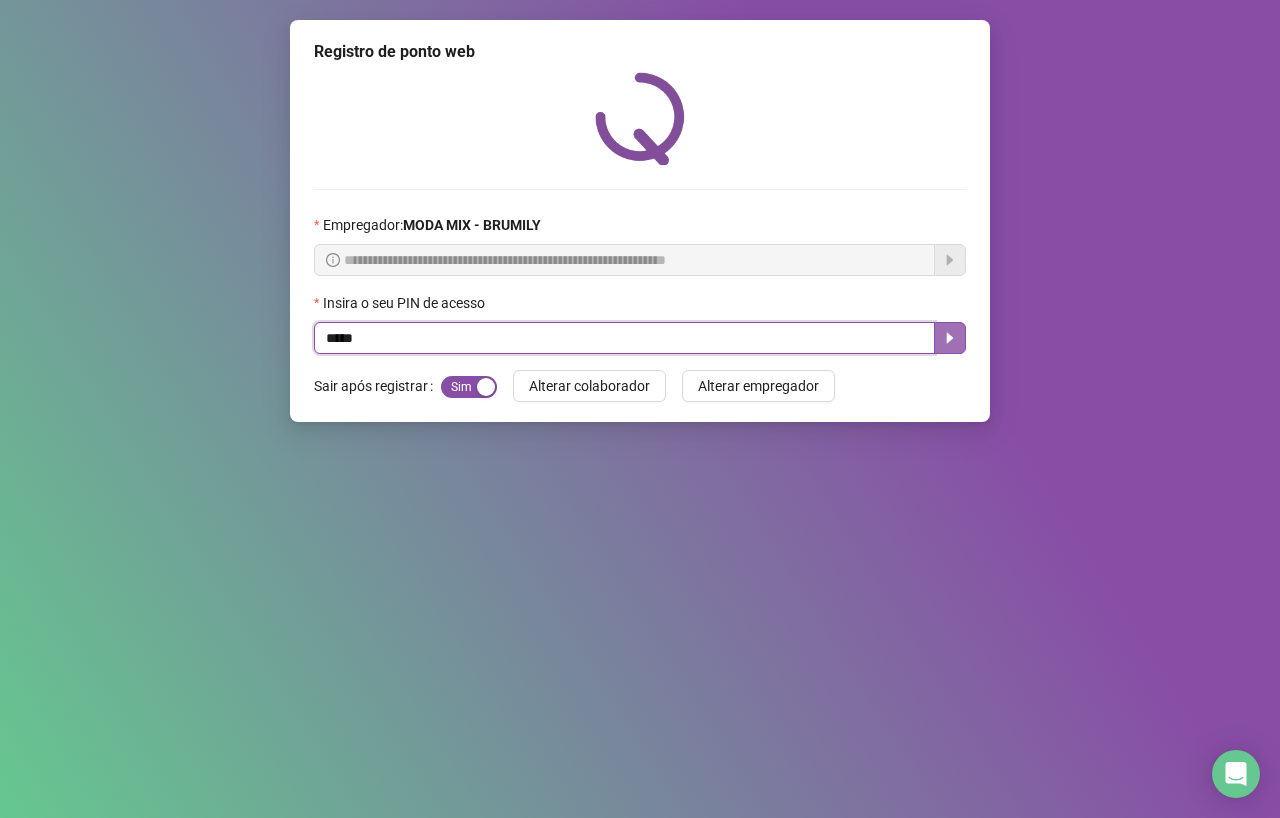 click at bounding box center (950, 338) 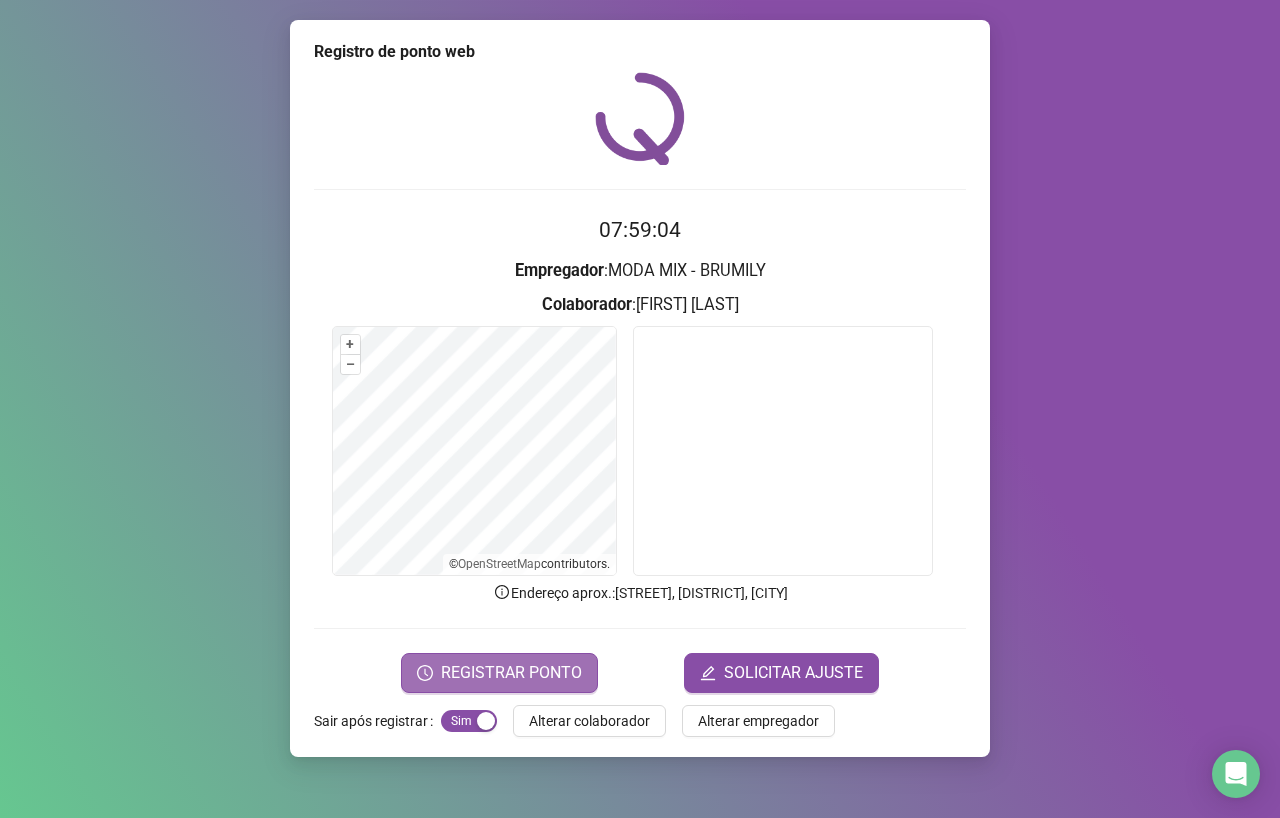 click on "REGISTRAR PONTO" at bounding box center [511, 673] 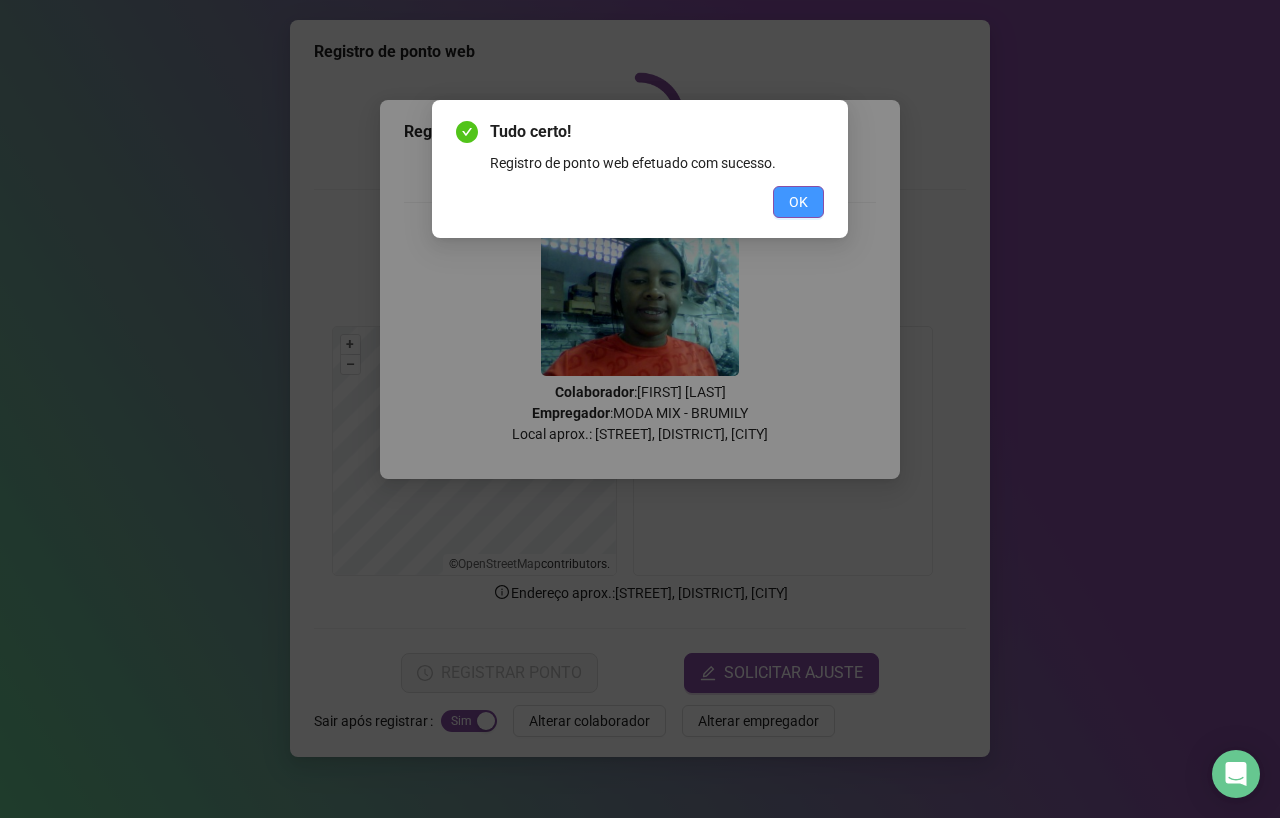 click on "OK" at bounding box center [798, 202] 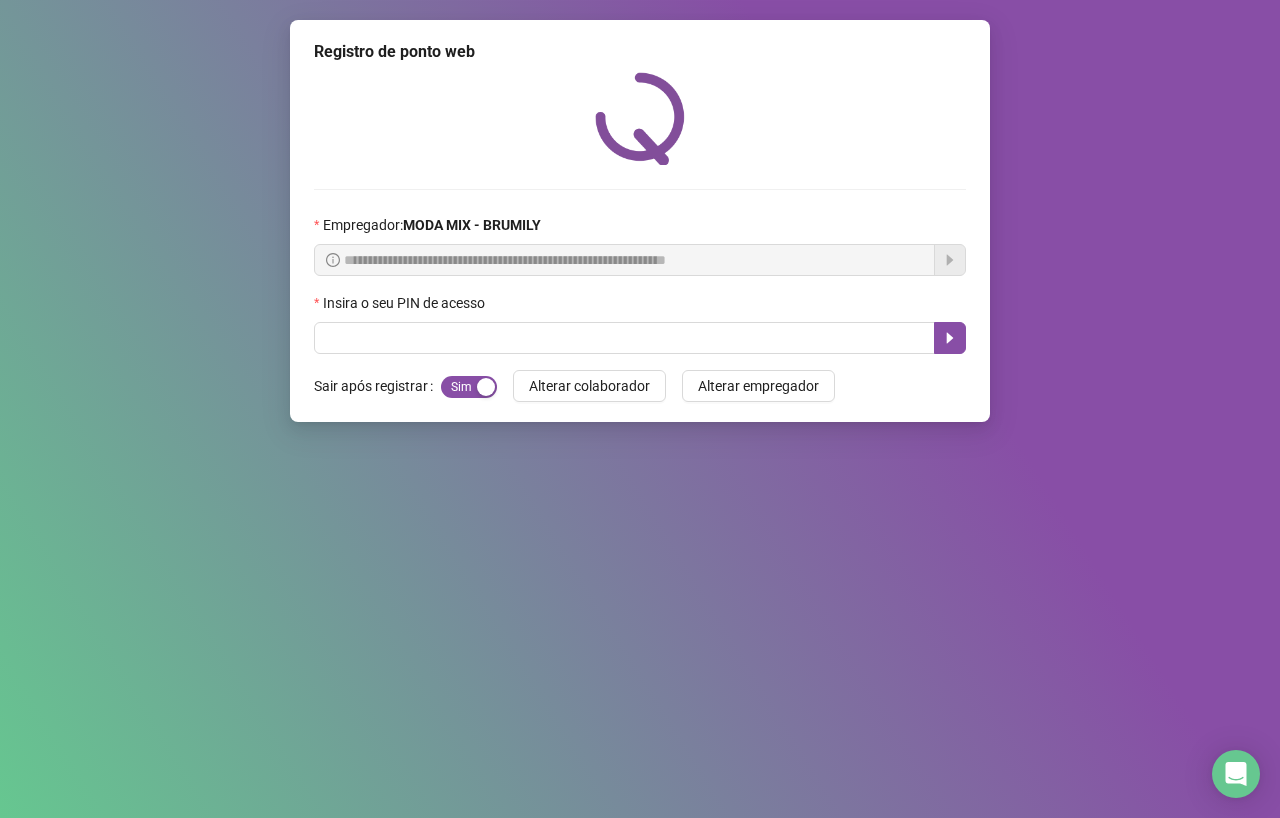 drag, startPoint x: 582, startPoint y: 387, endPoint x: 596, endPoint y: 360, distance: 30.413813 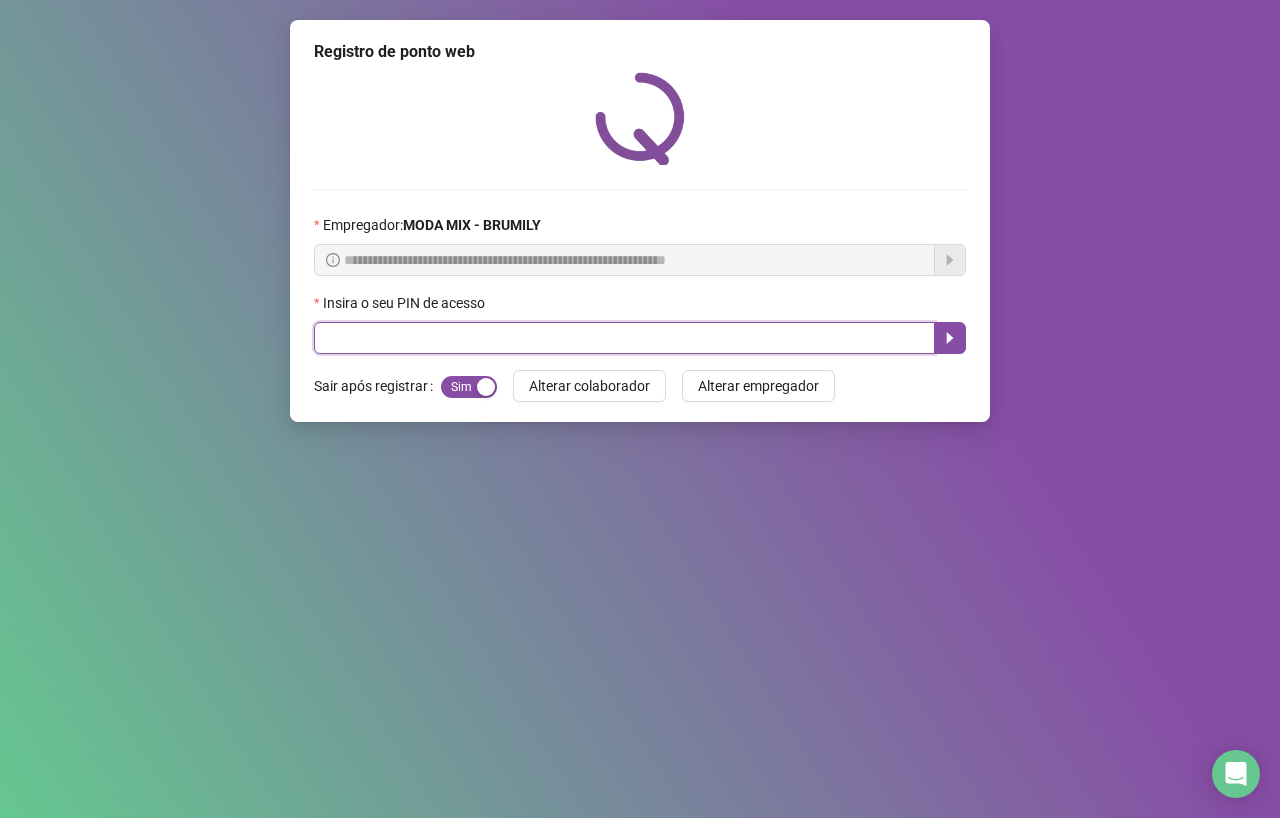 click at bounding box center [624, 338] 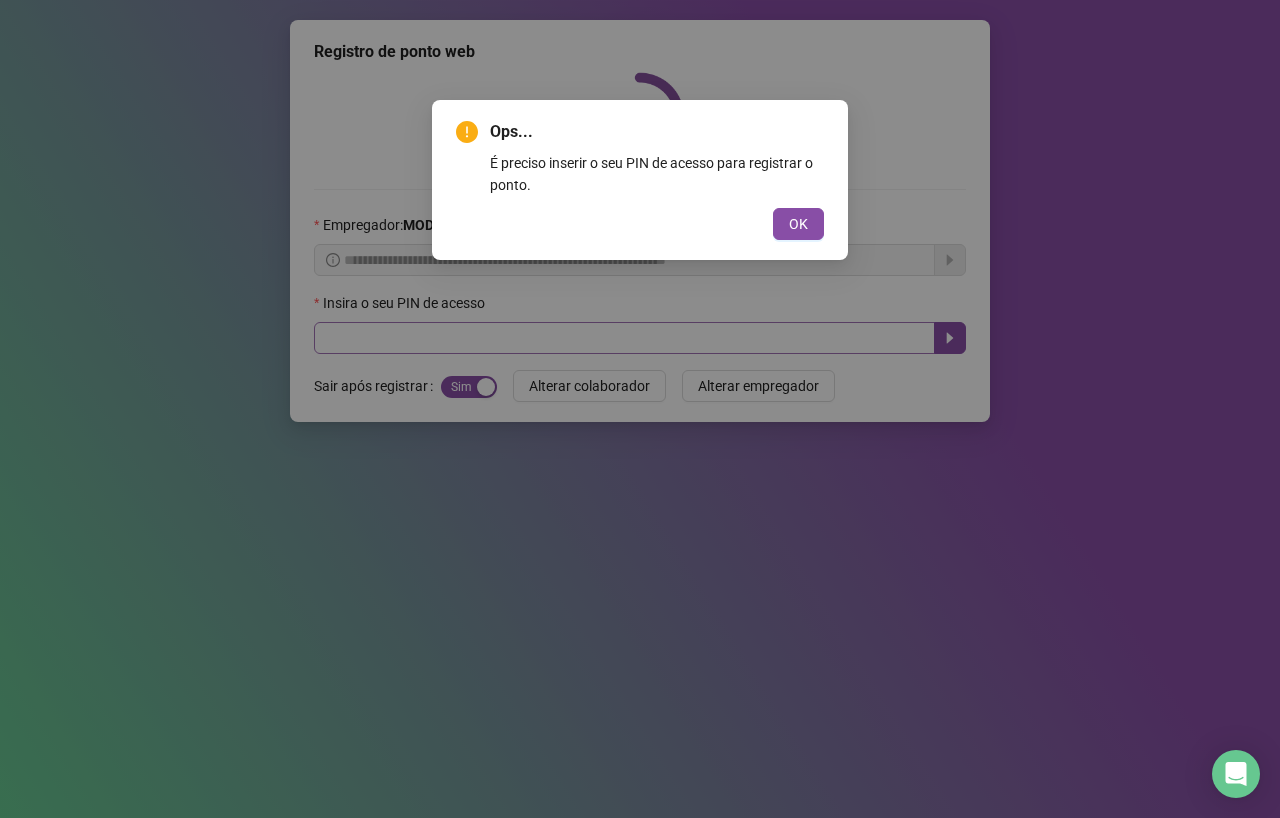 type 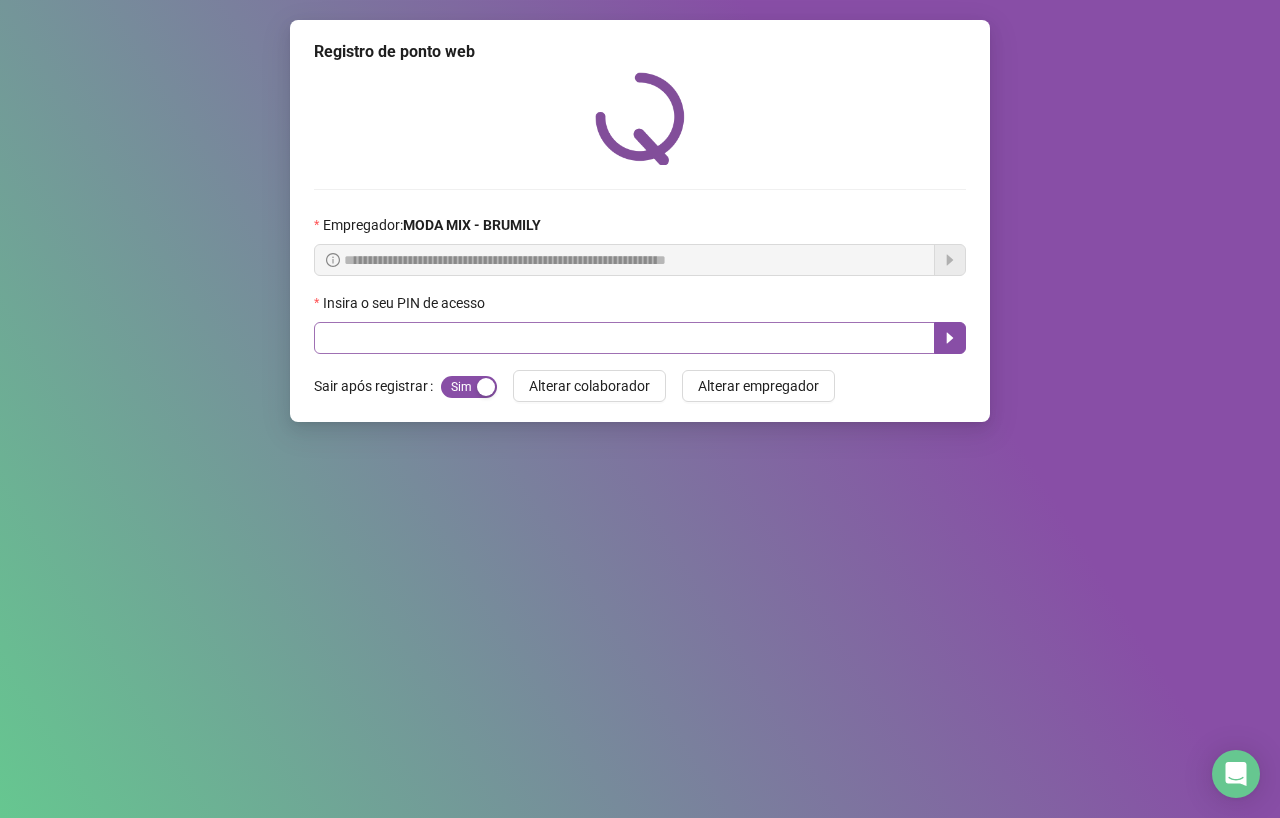 click on "OK" at bounding box center (672, 198) 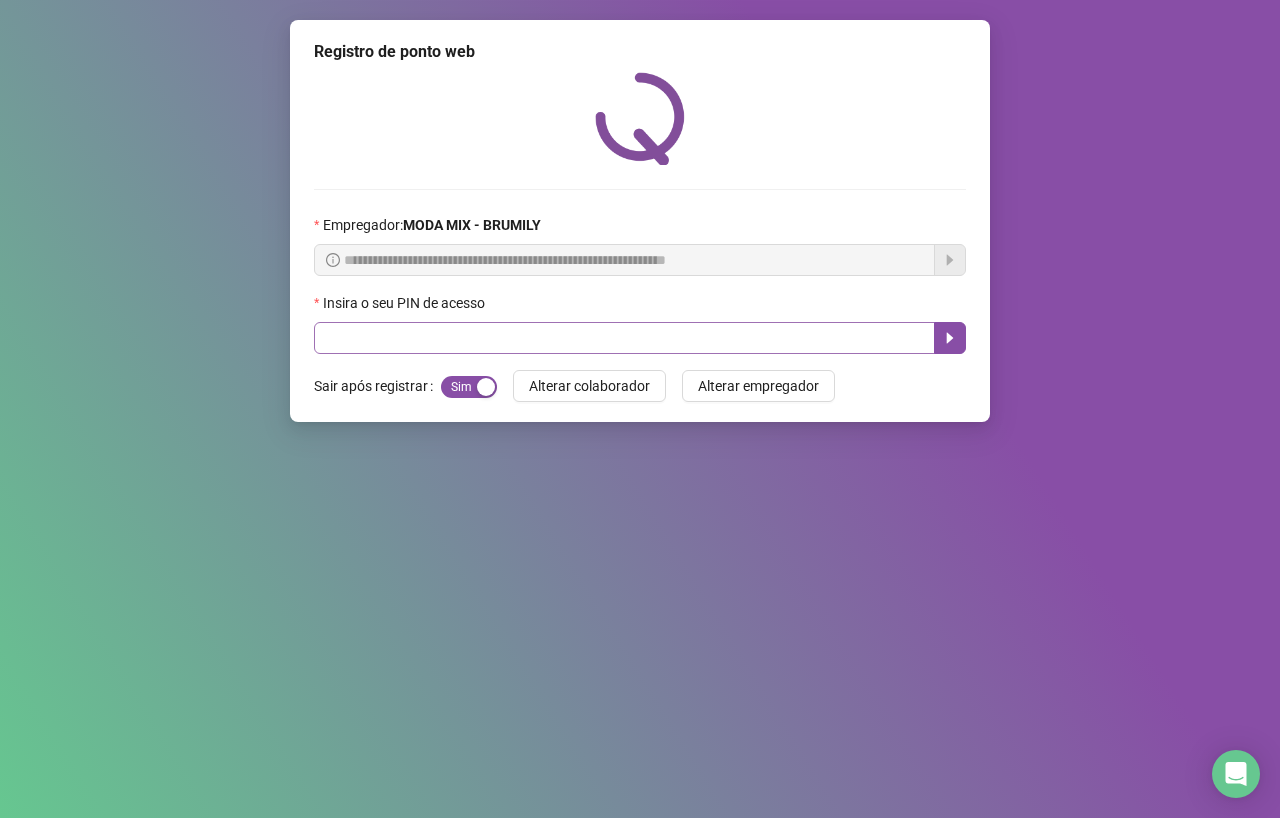 type 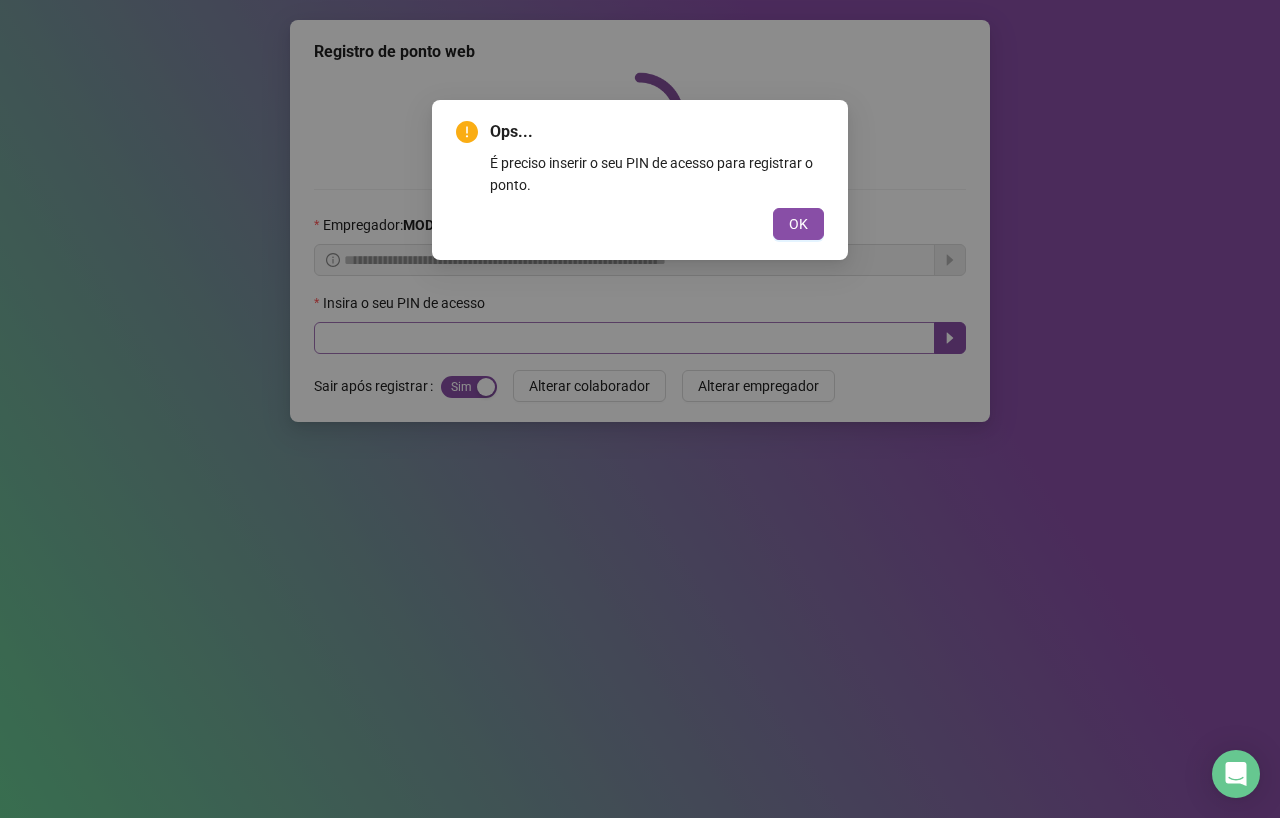 type 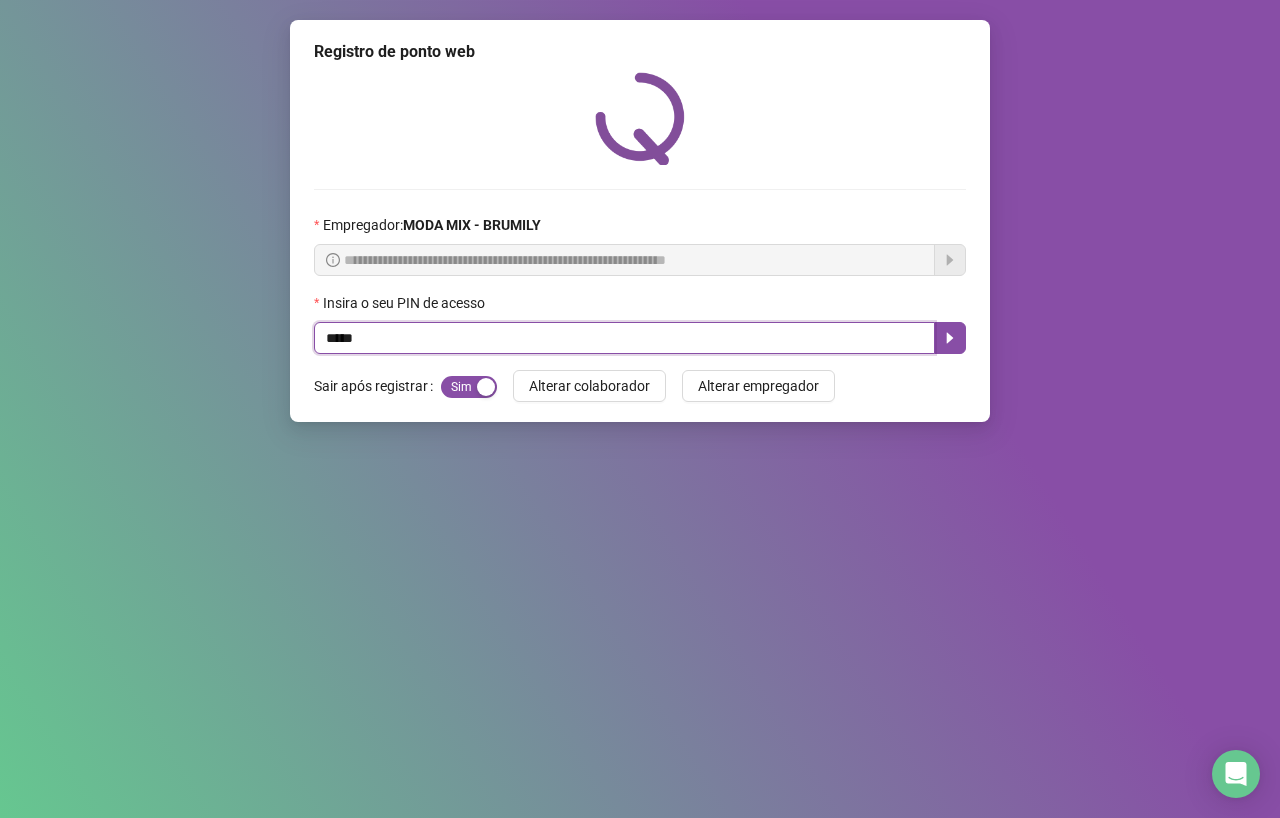 type on "*****" 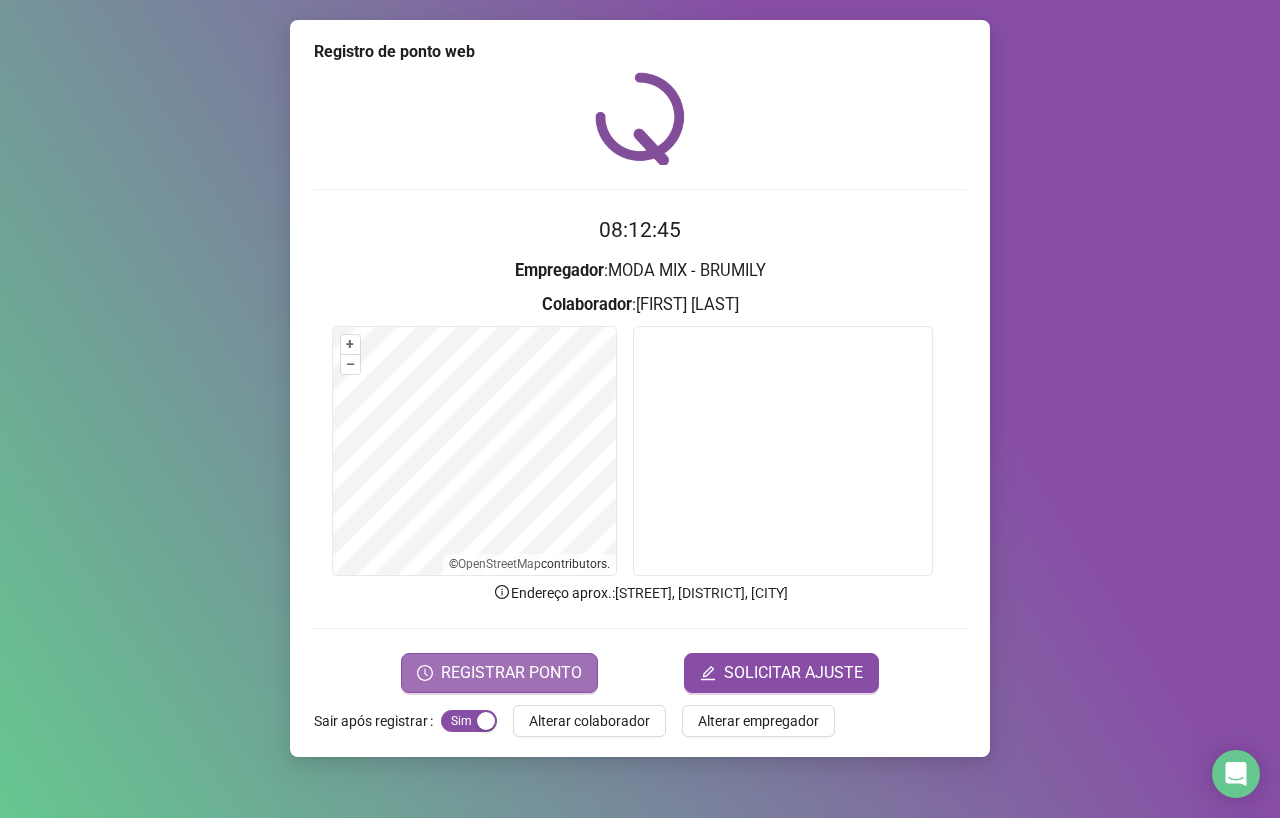 click on "REGISTRAR PONTO" at bounding box center [511, 673] 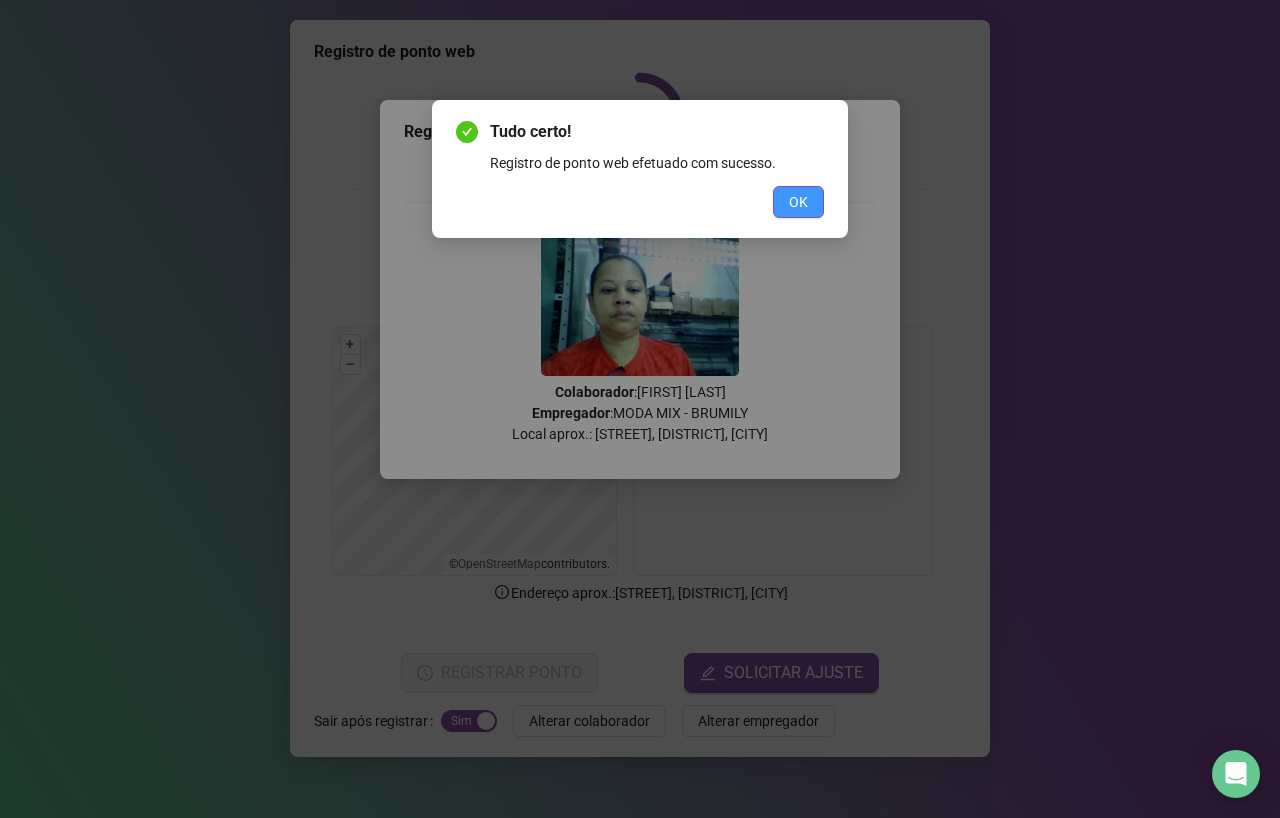 click on "OK" at bounding box center [798, 202] 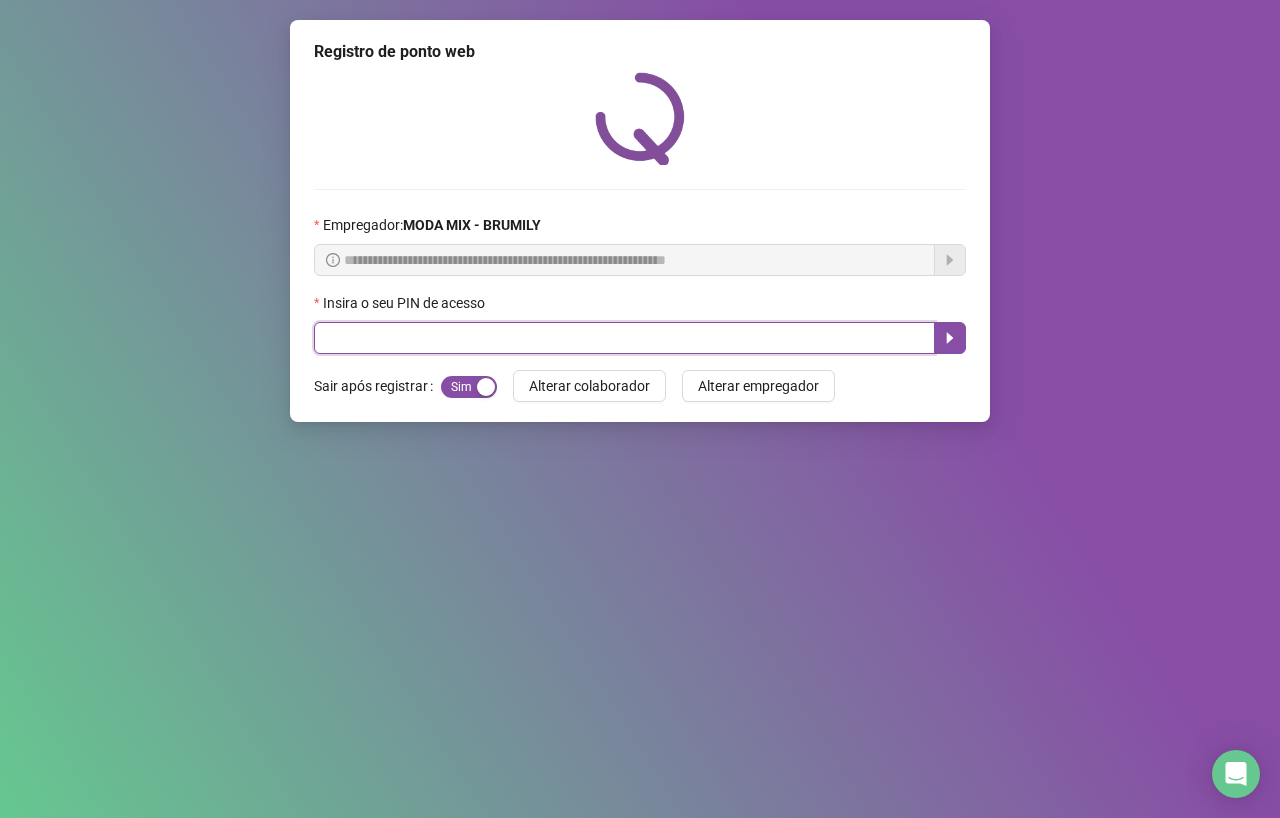click at bounding box center (624, 338) 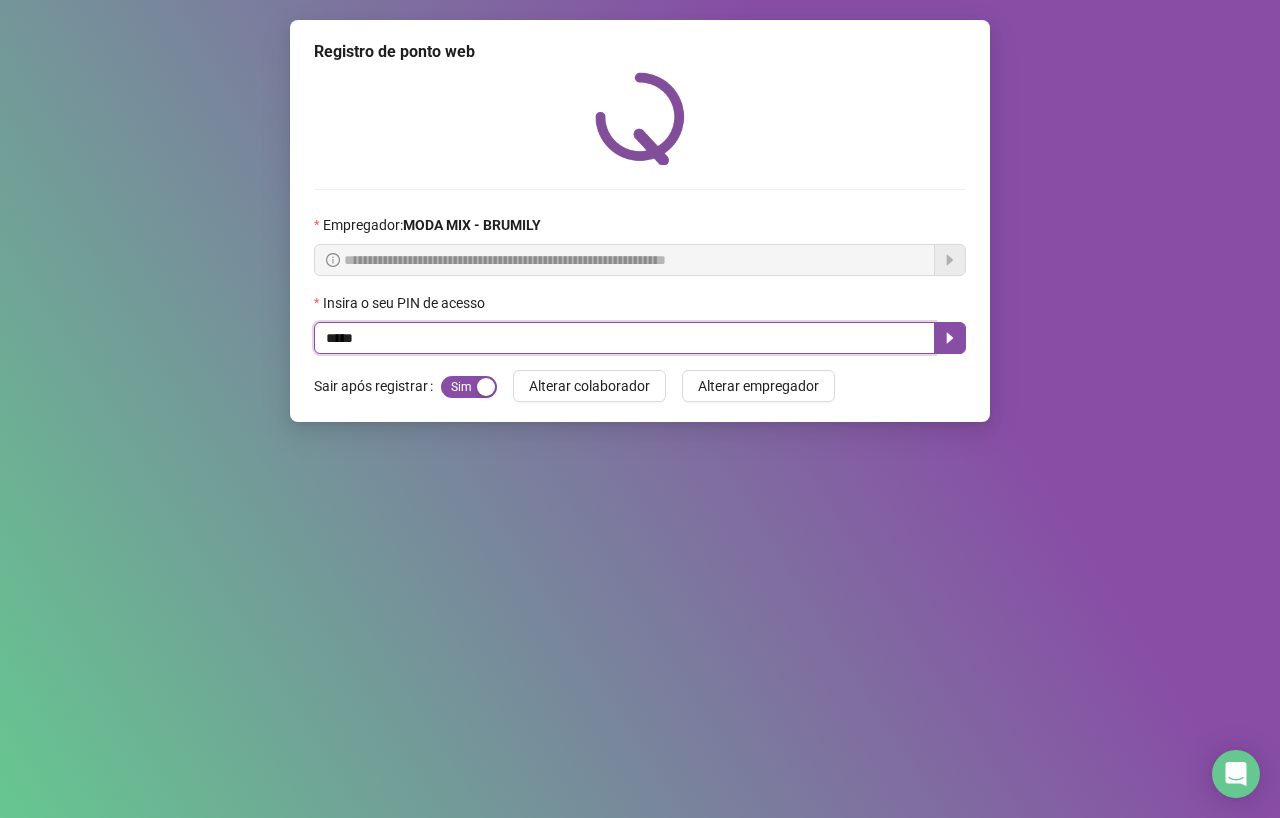 type on "*****" 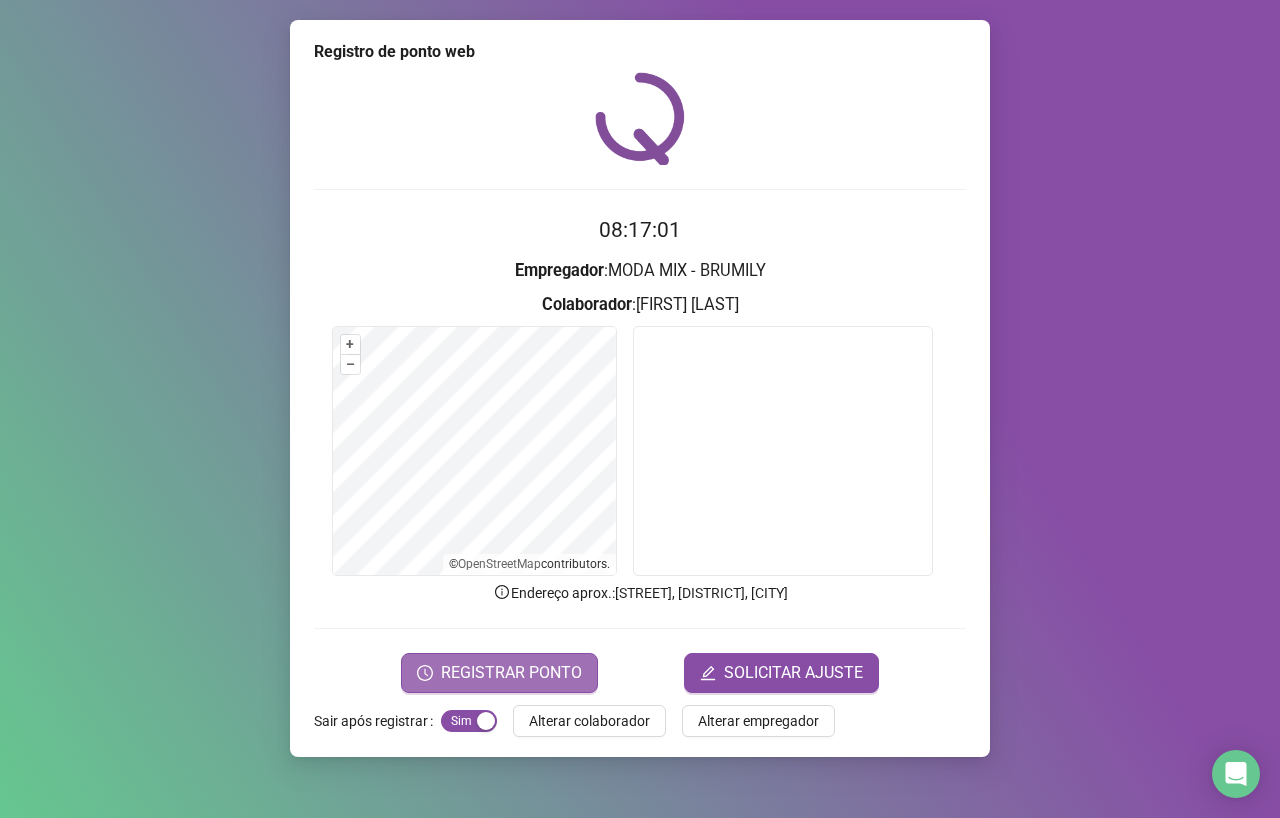 click on "REGISTRAR PONTO" at bounding box center (499, 673) 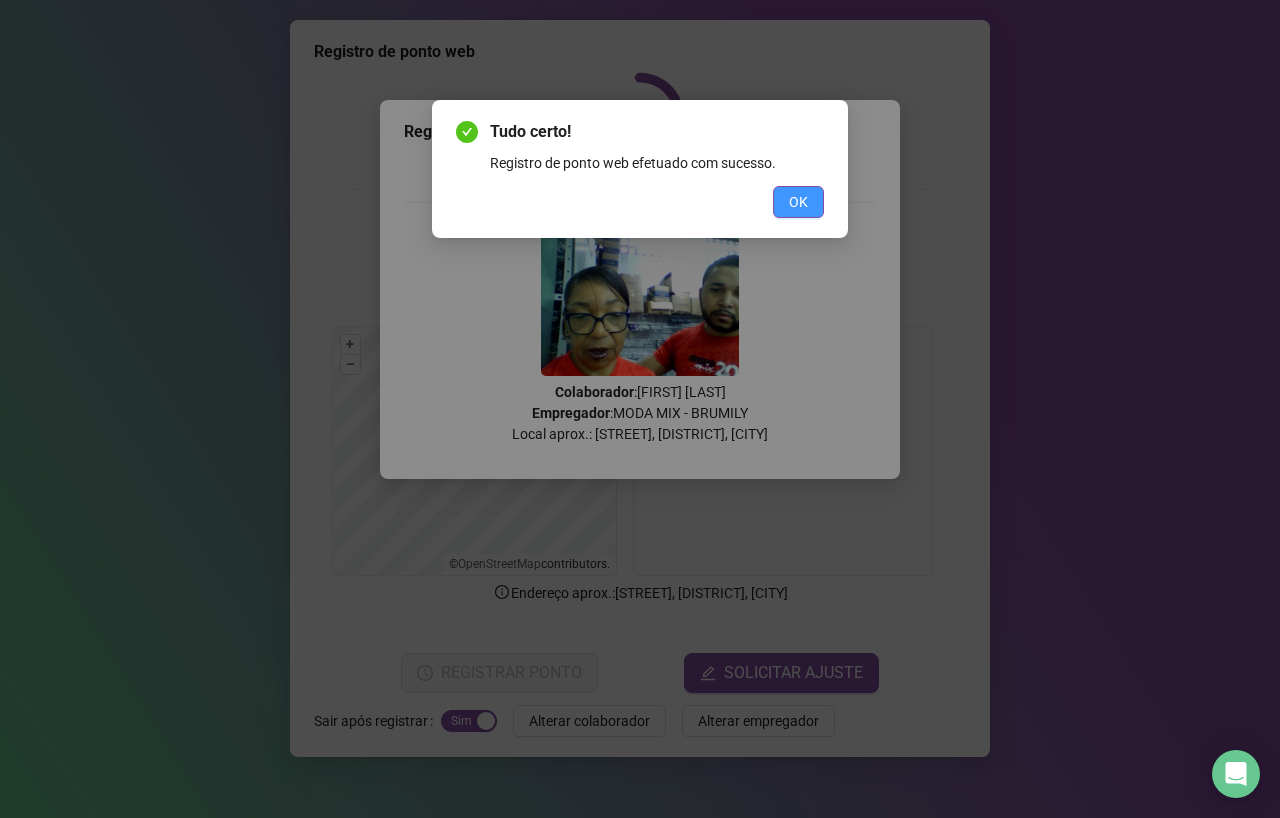 click on "OK" at bounding box center [798, 202] 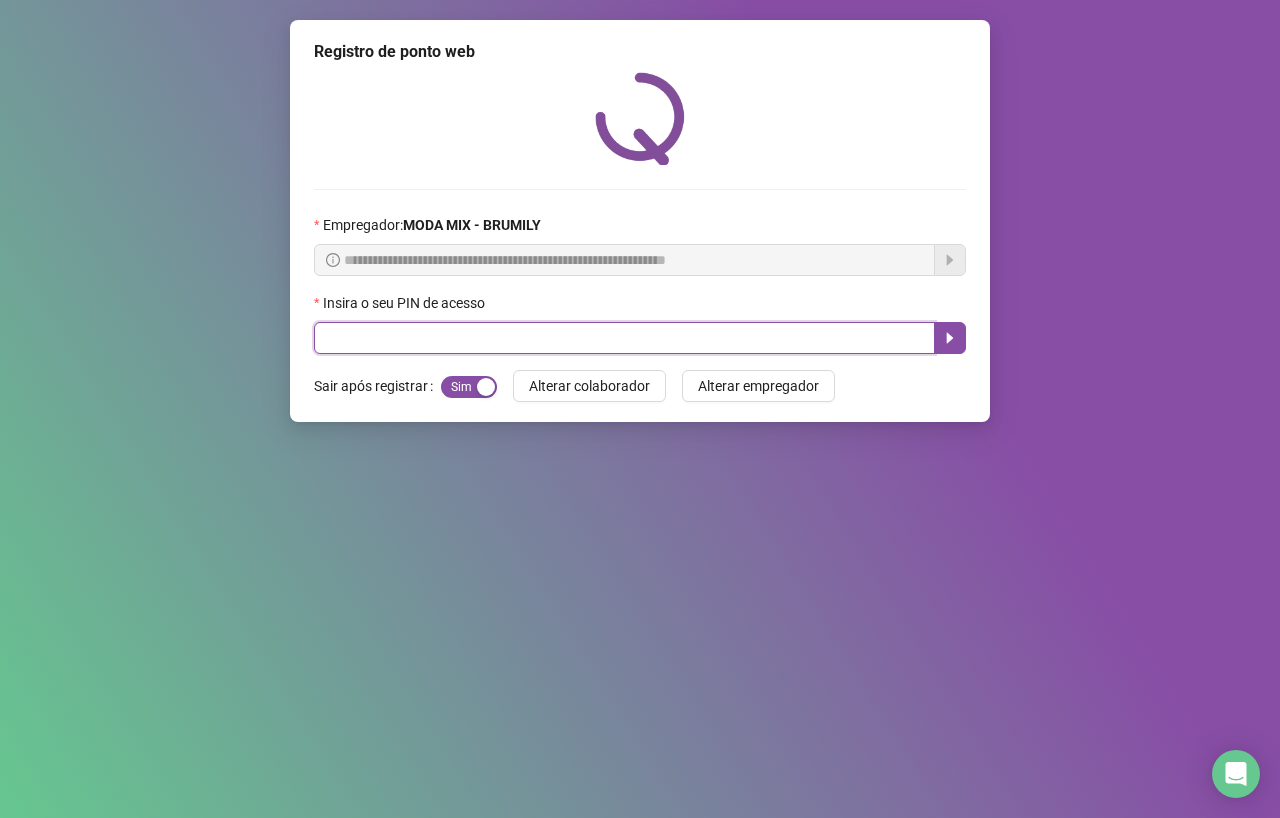 click at bounding box center (624, 338) 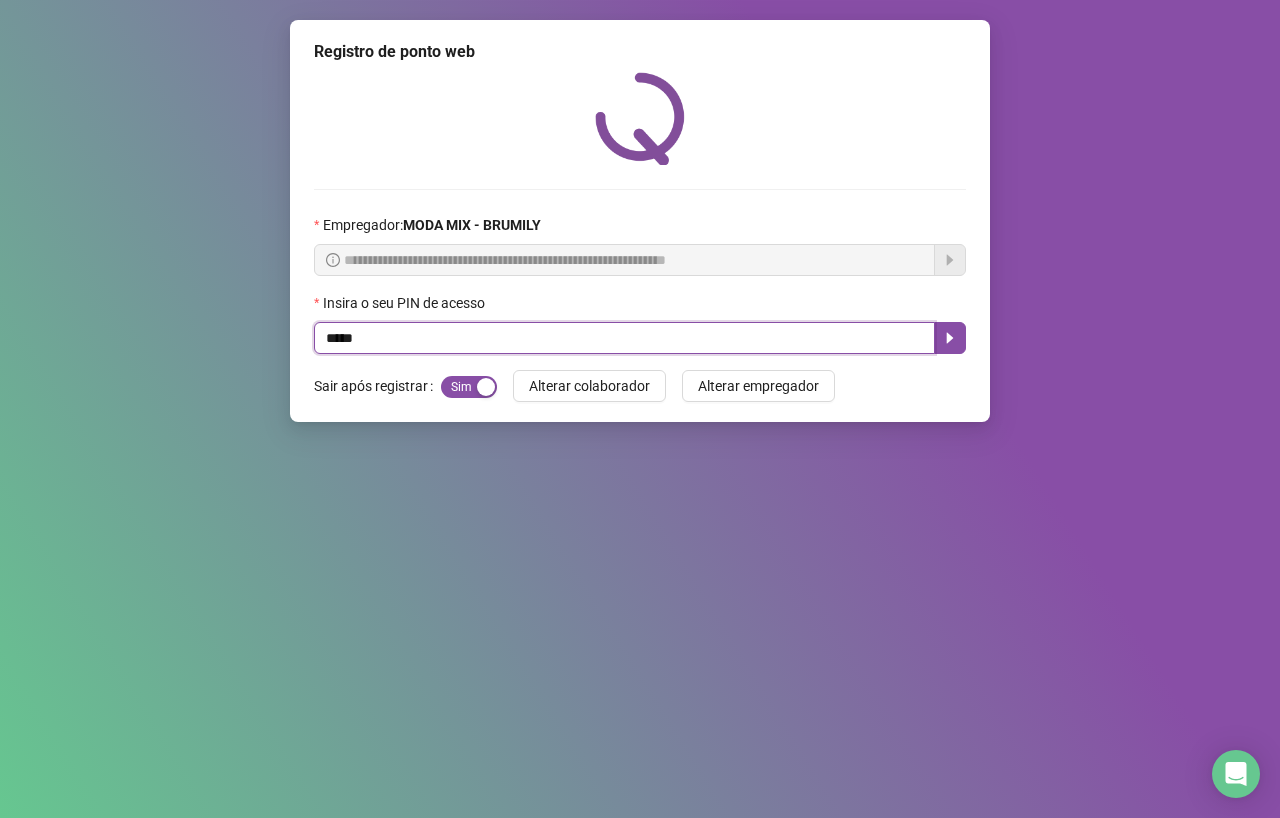 type on "*****" 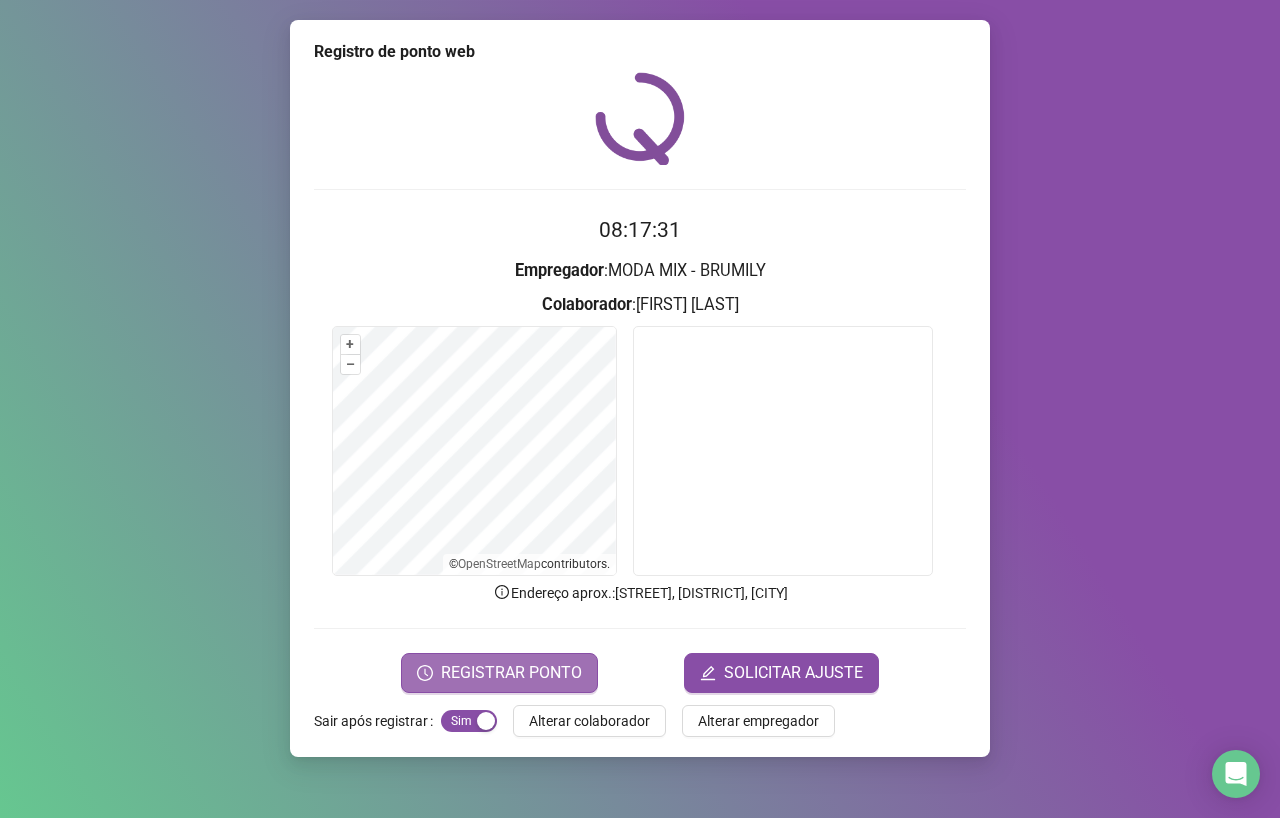 click on "REGISTRAR PONTO" at bounding box center (511, 673) 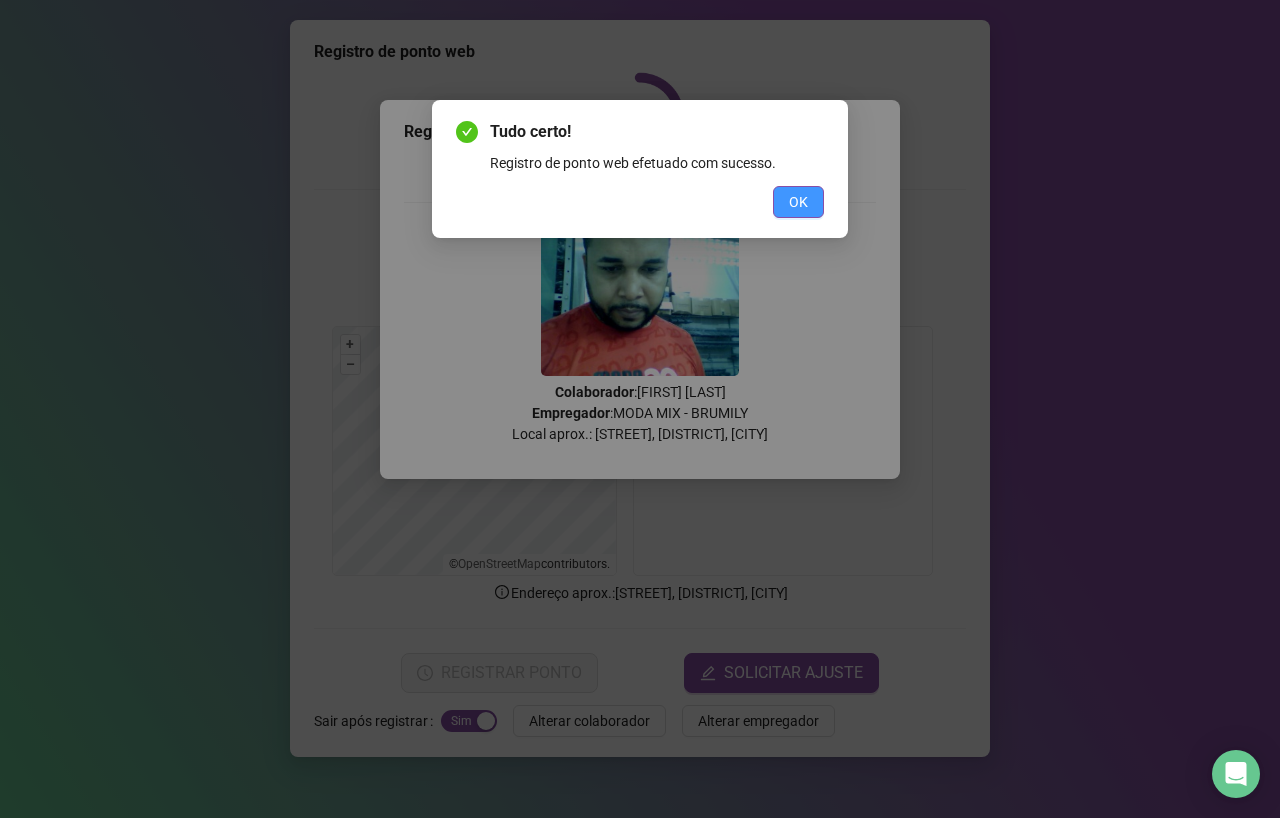 click on "OK" at bounding box center (798, 202) 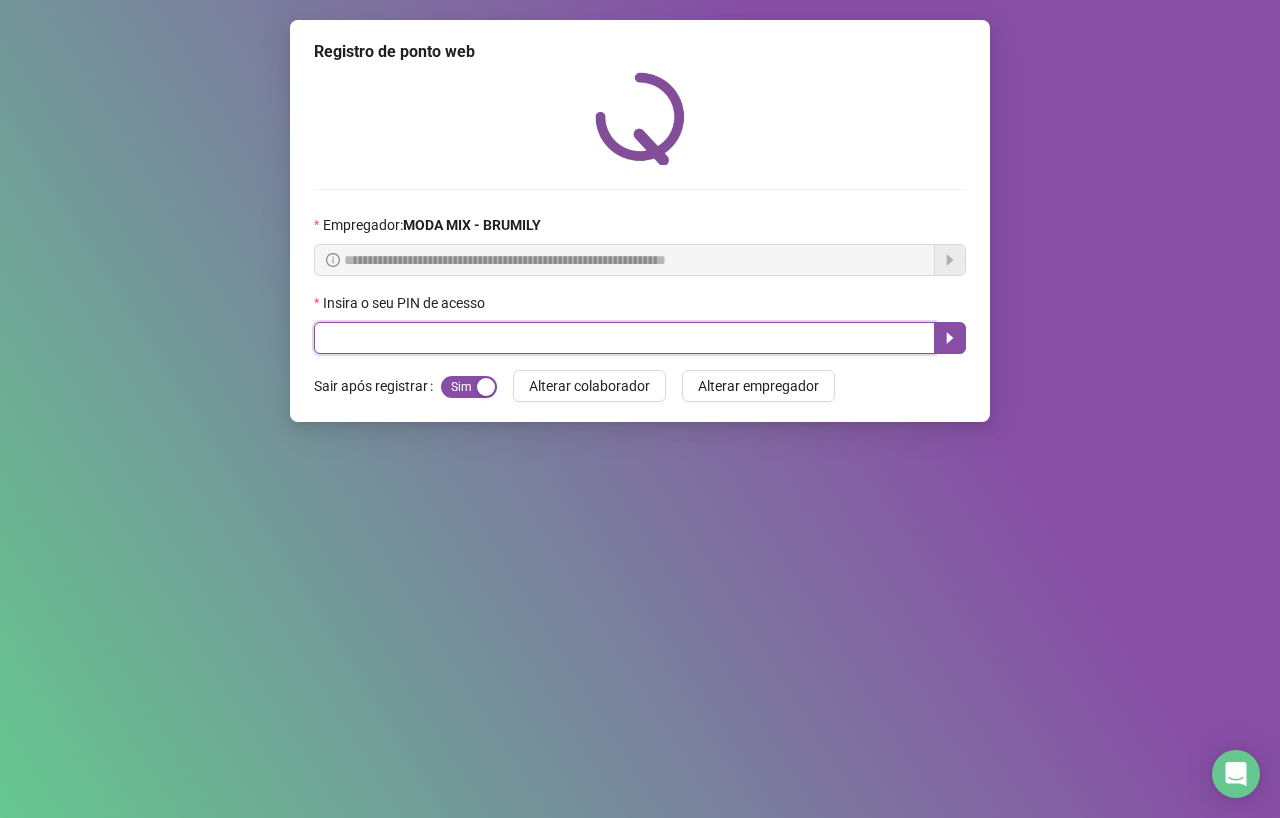 click at bounding box center (624, 338) 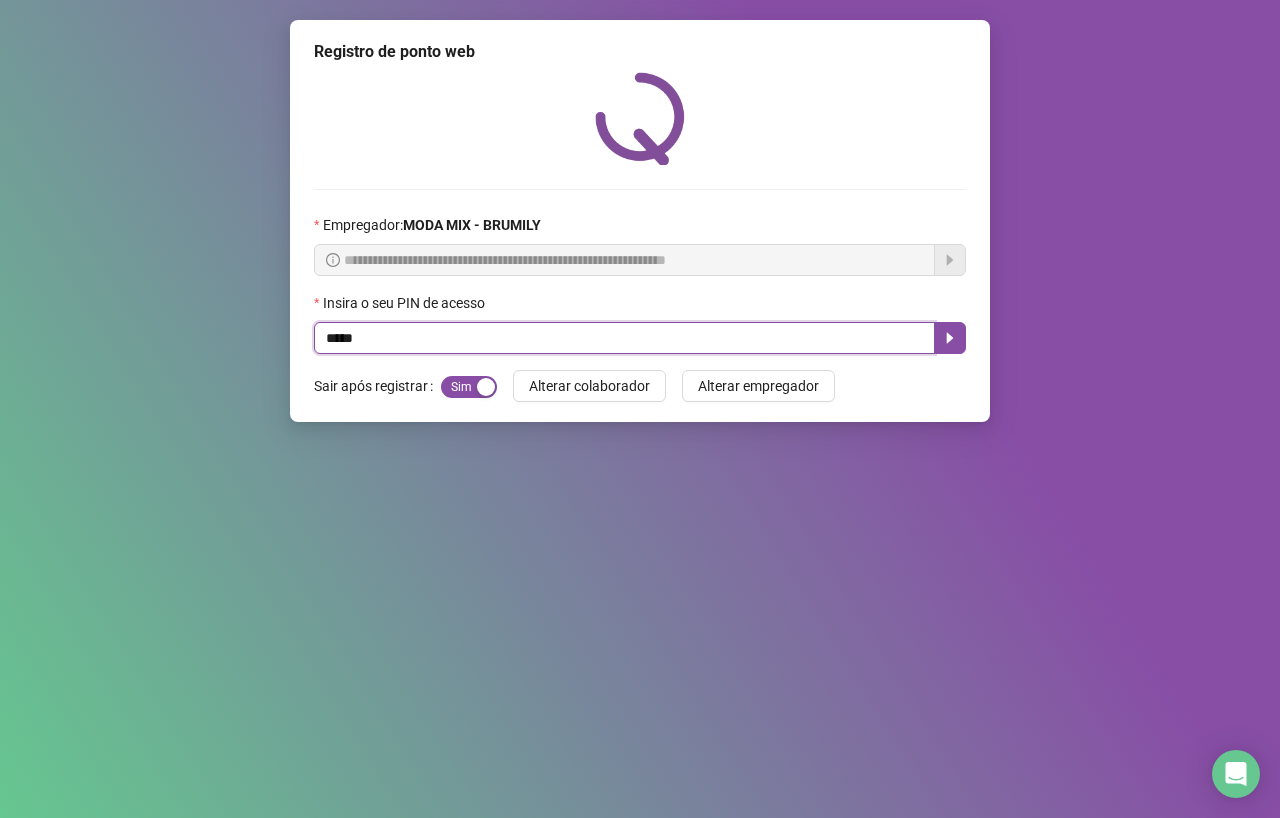 type on "*****" 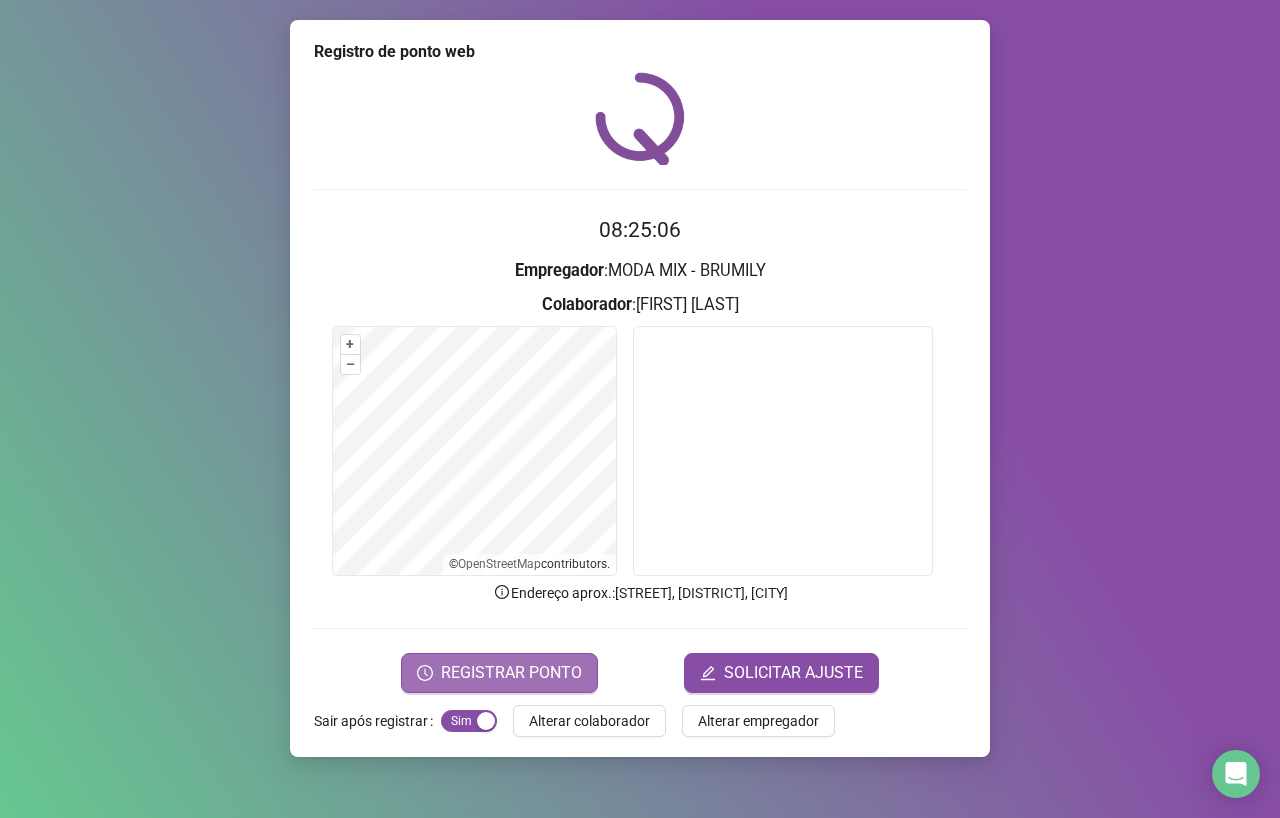 click on "REGISTRAR PONTO" at bounding box center [511, 673] 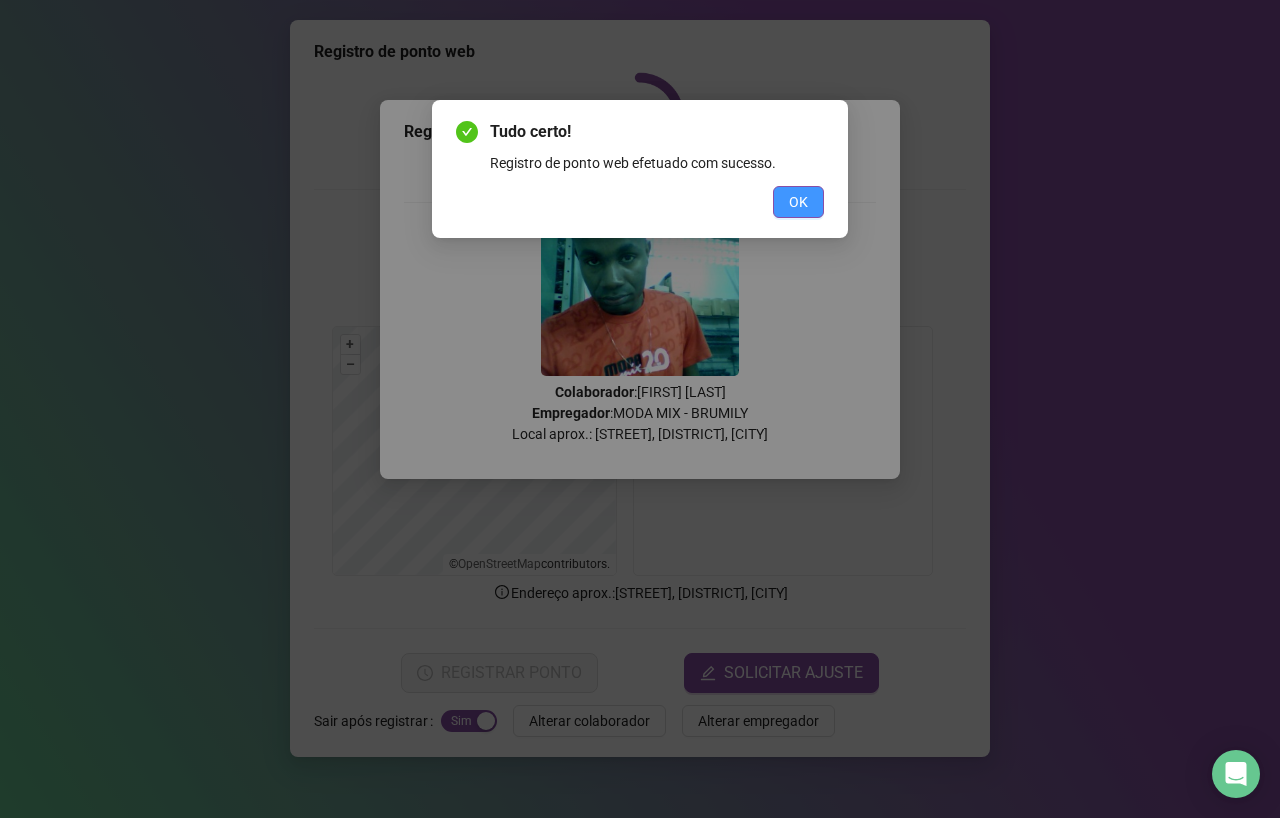 click on "OK" at bounding box center [798, 202] 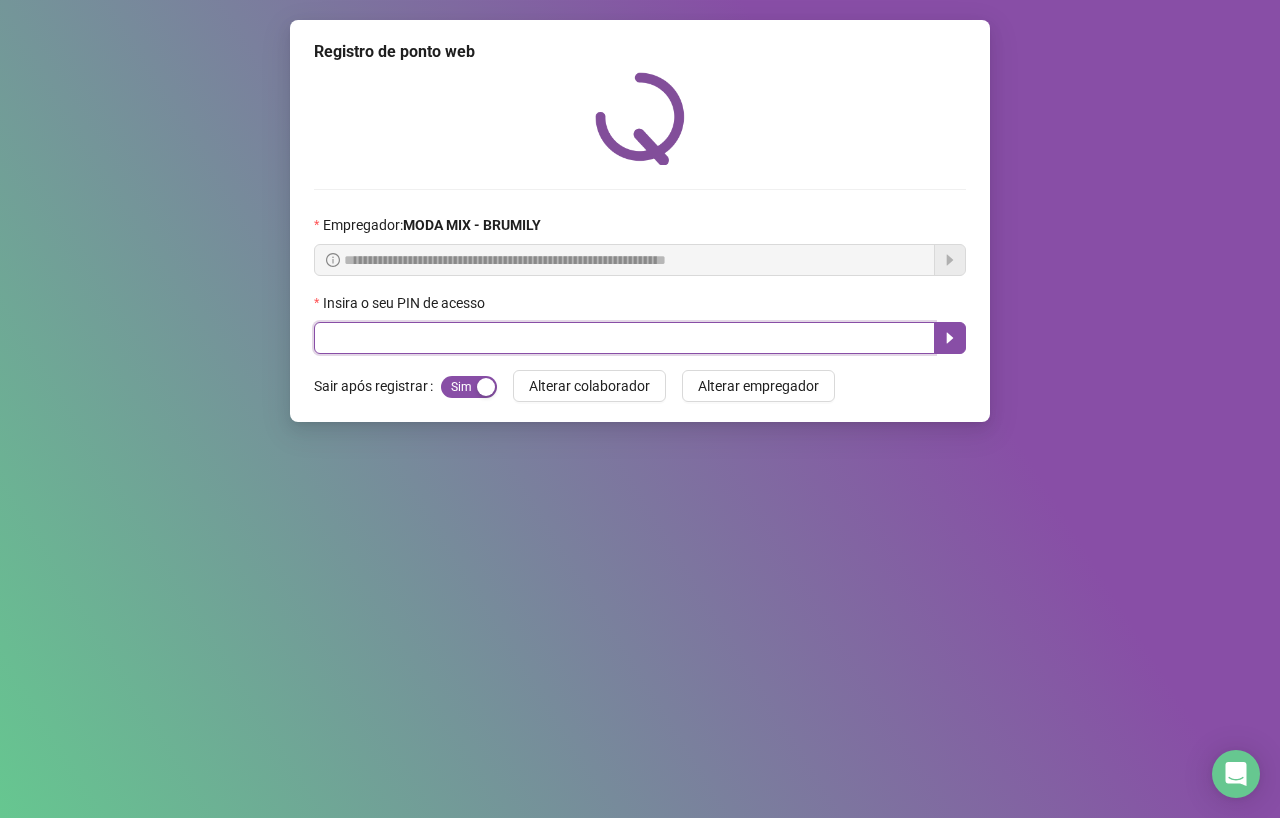 click at bounding box center (624, 338) 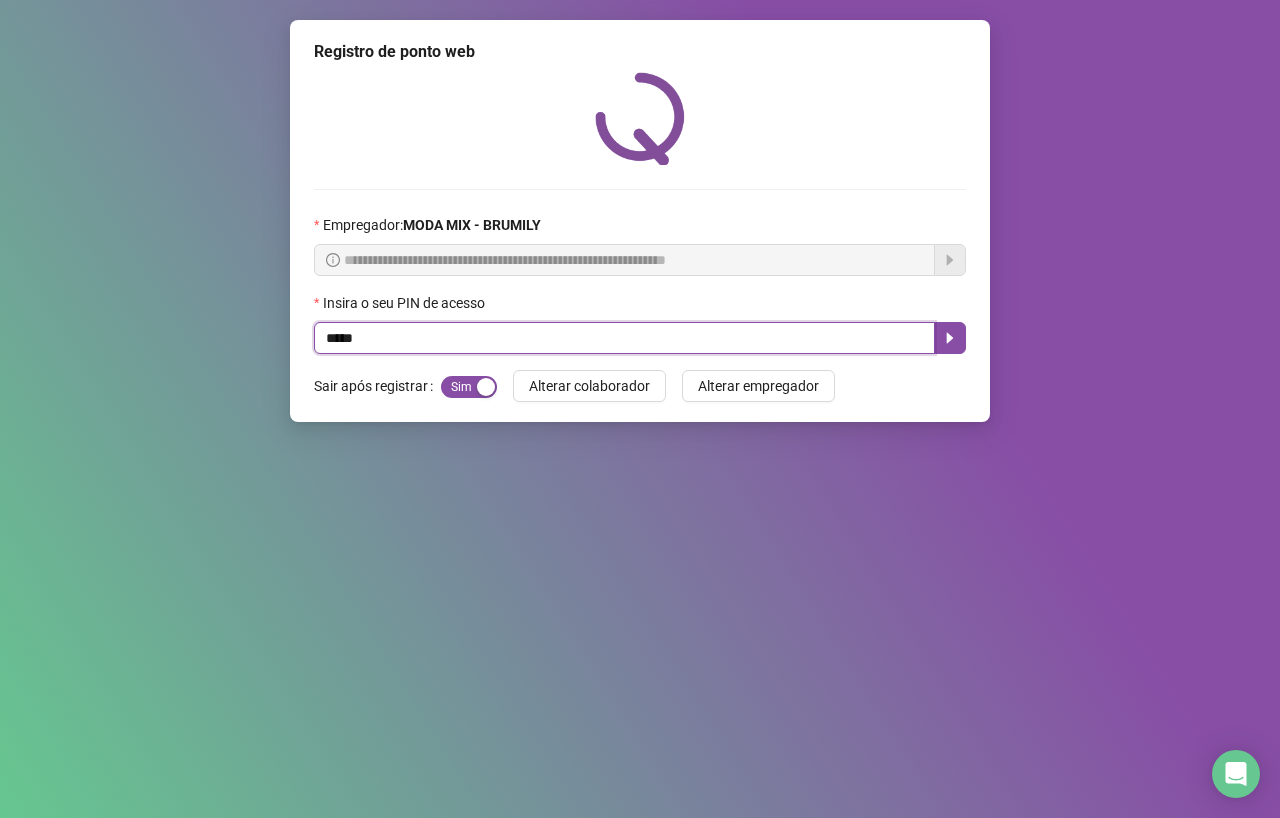 type on "*****" 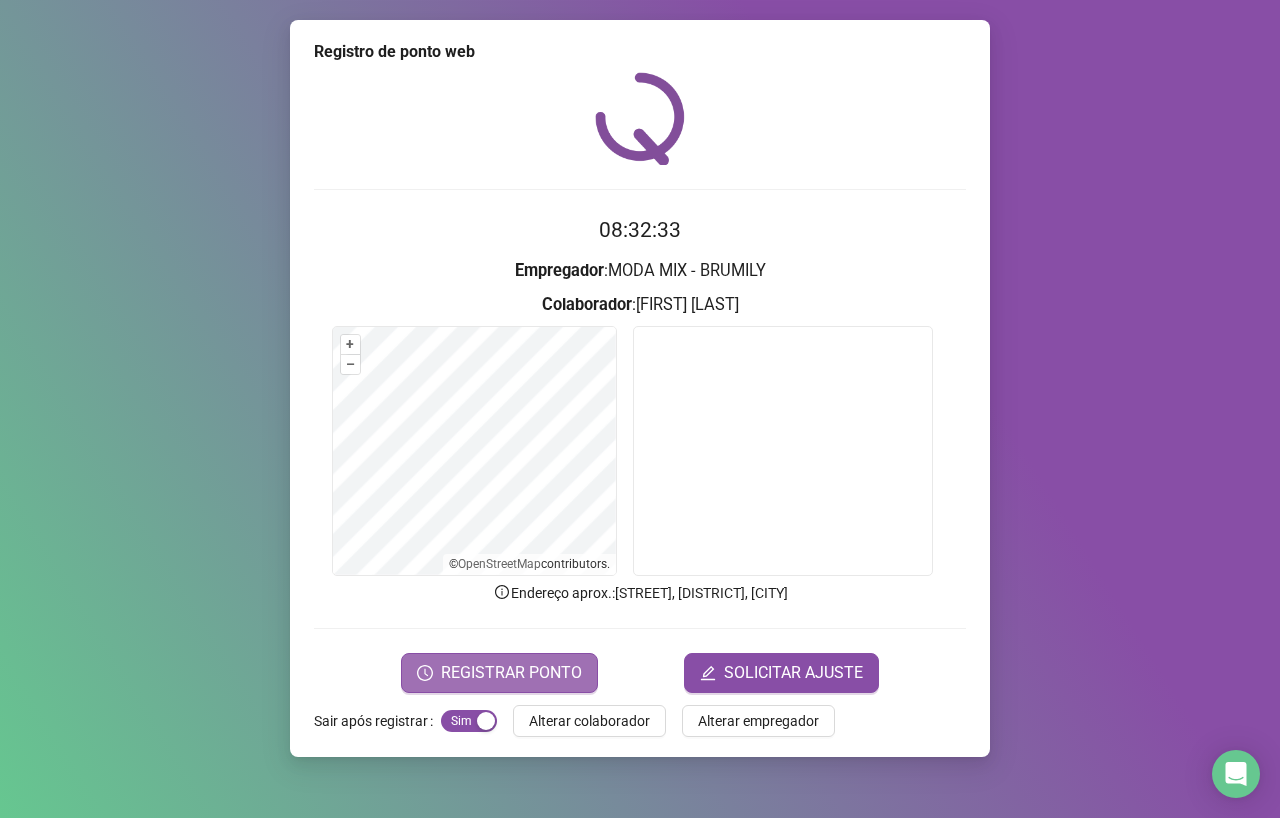 click on "REGISTRAR PONTO" at bounding box center (511, 673) 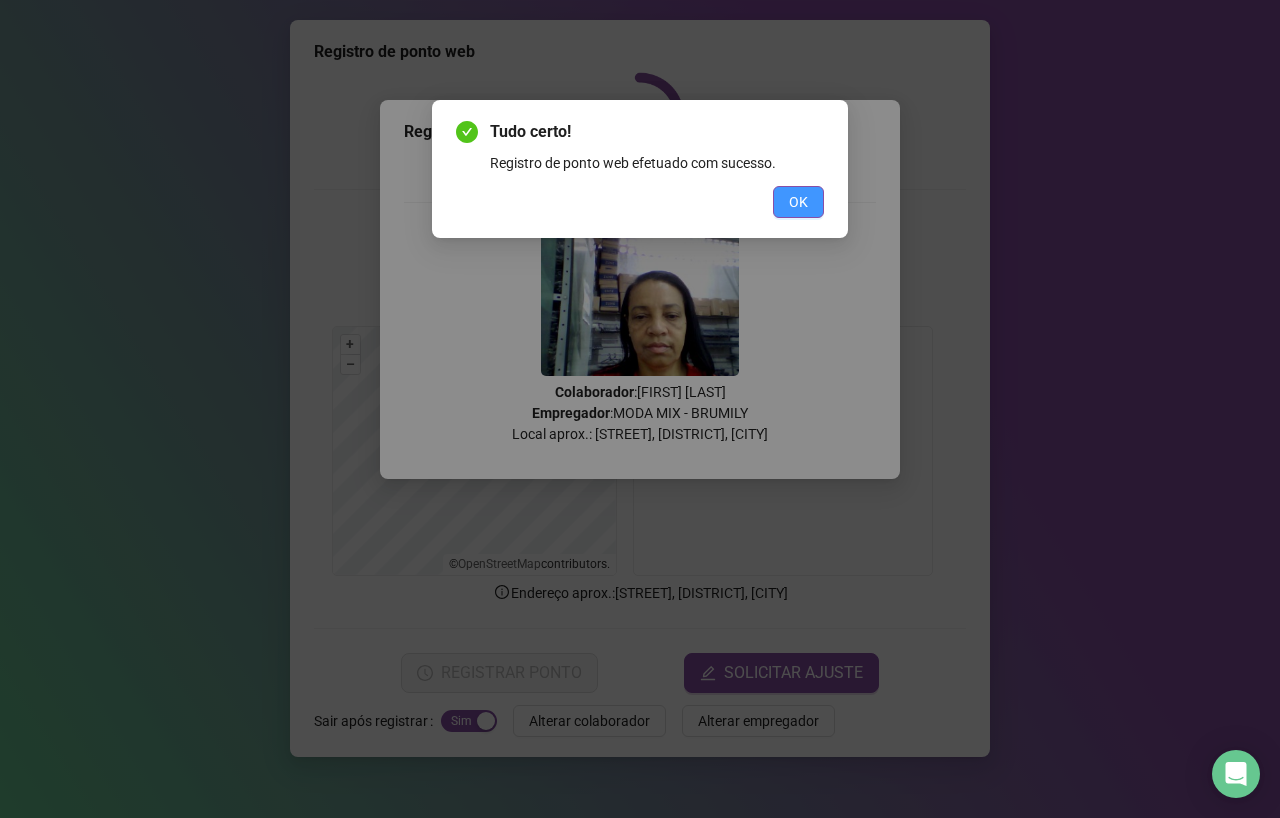 click on "OK" at bounding box center (798, 202) 